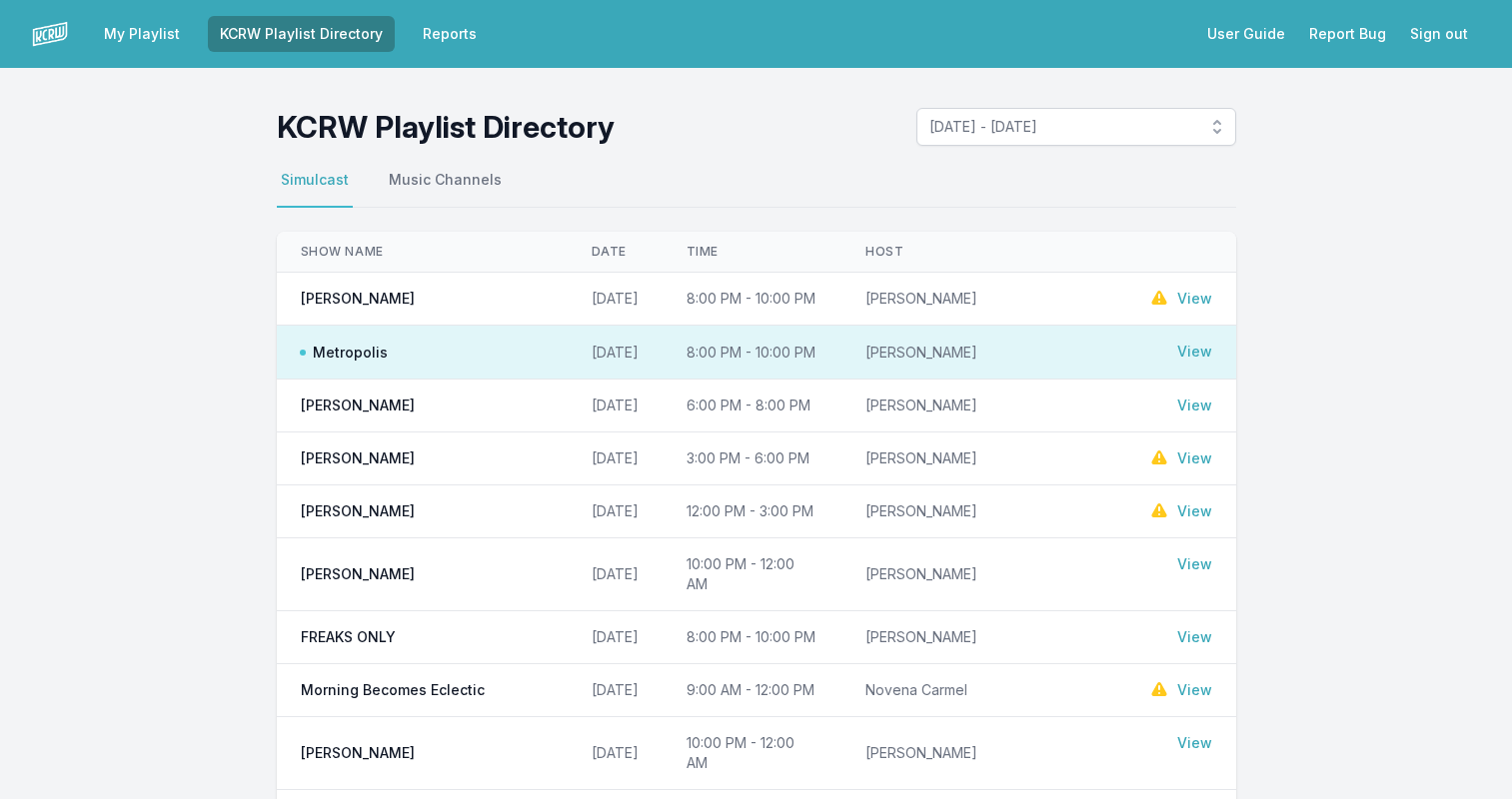 scroll, scrollTop: 0, scrollLeft: 0, axis: both 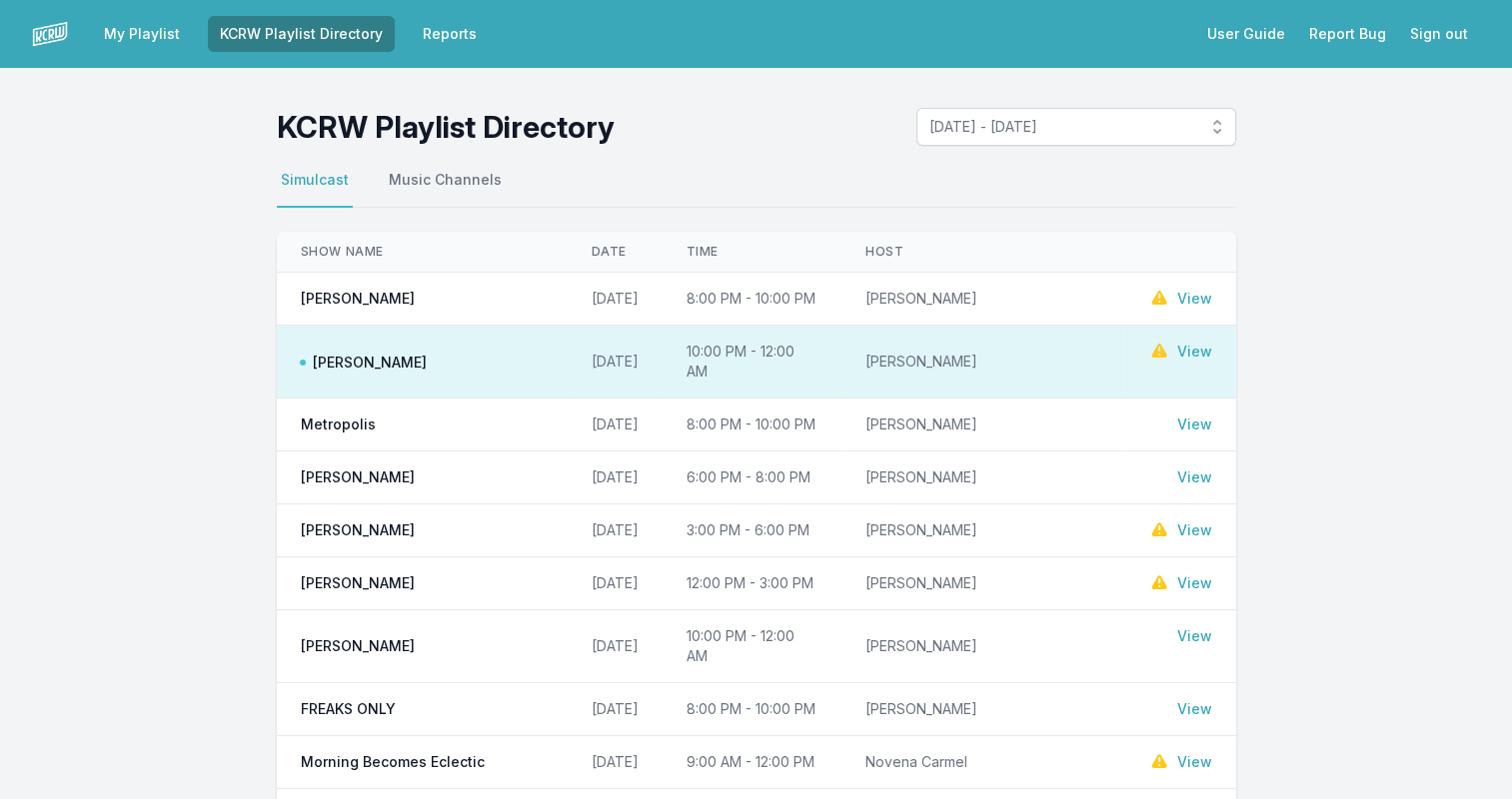 click on "View" at bounding box center (1194, 352) 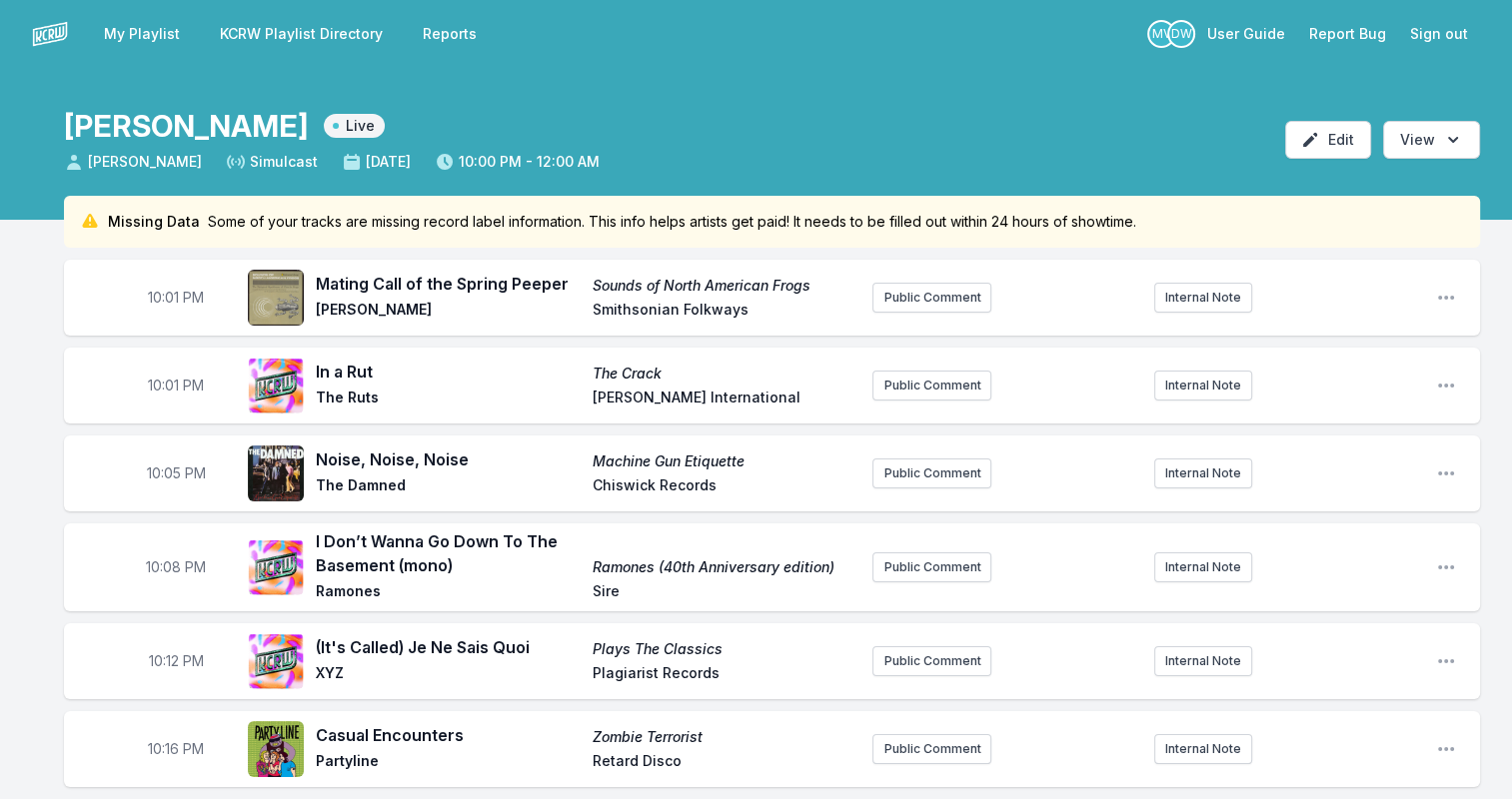 scroll, scrollTop: 200, scrollLeft: 0, axis: vertical 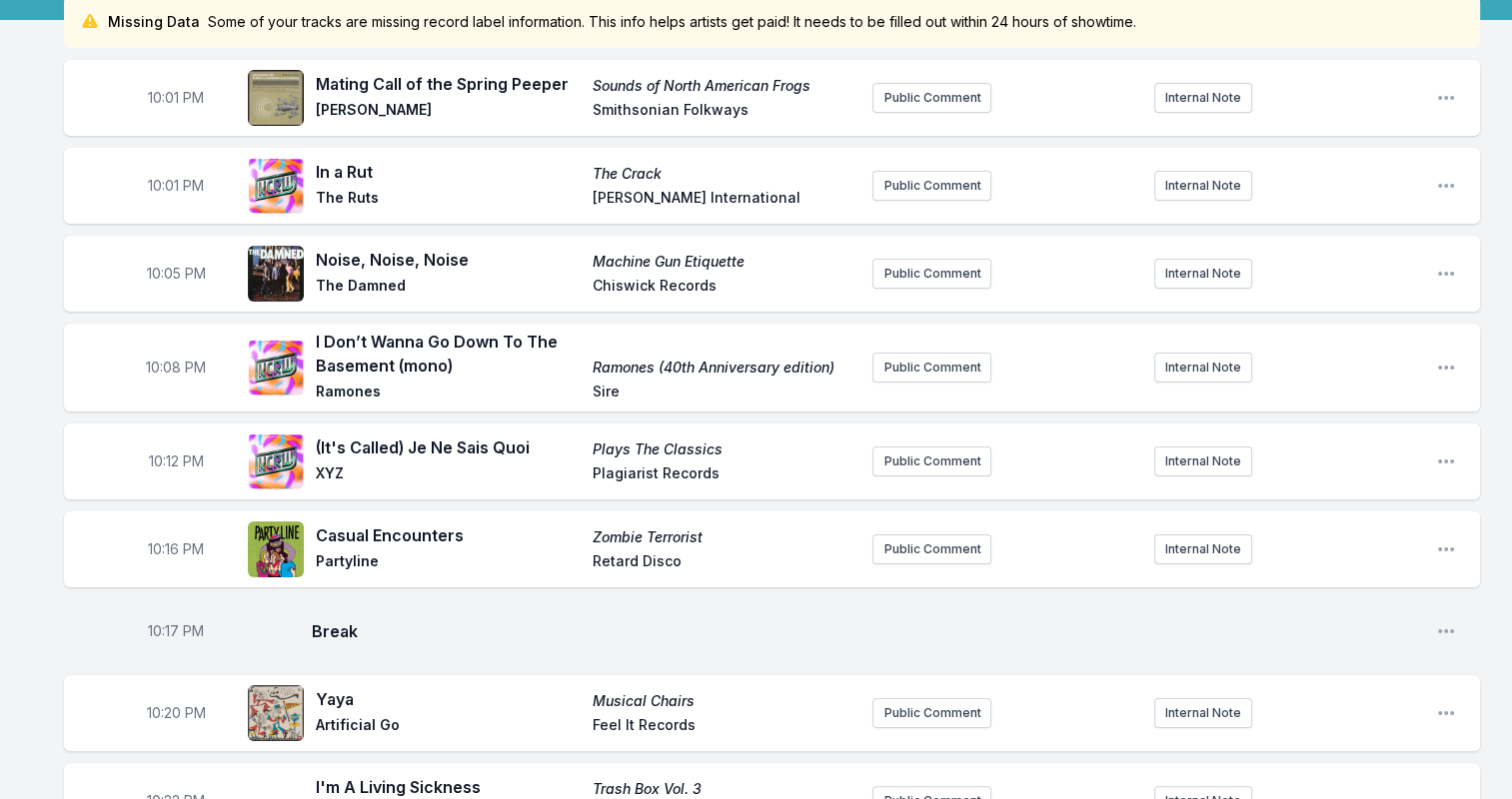 drag, startPoint x: 714, startPoint y: 108, endPoint x: 564, endPoint y: 109, distance: 150.00333 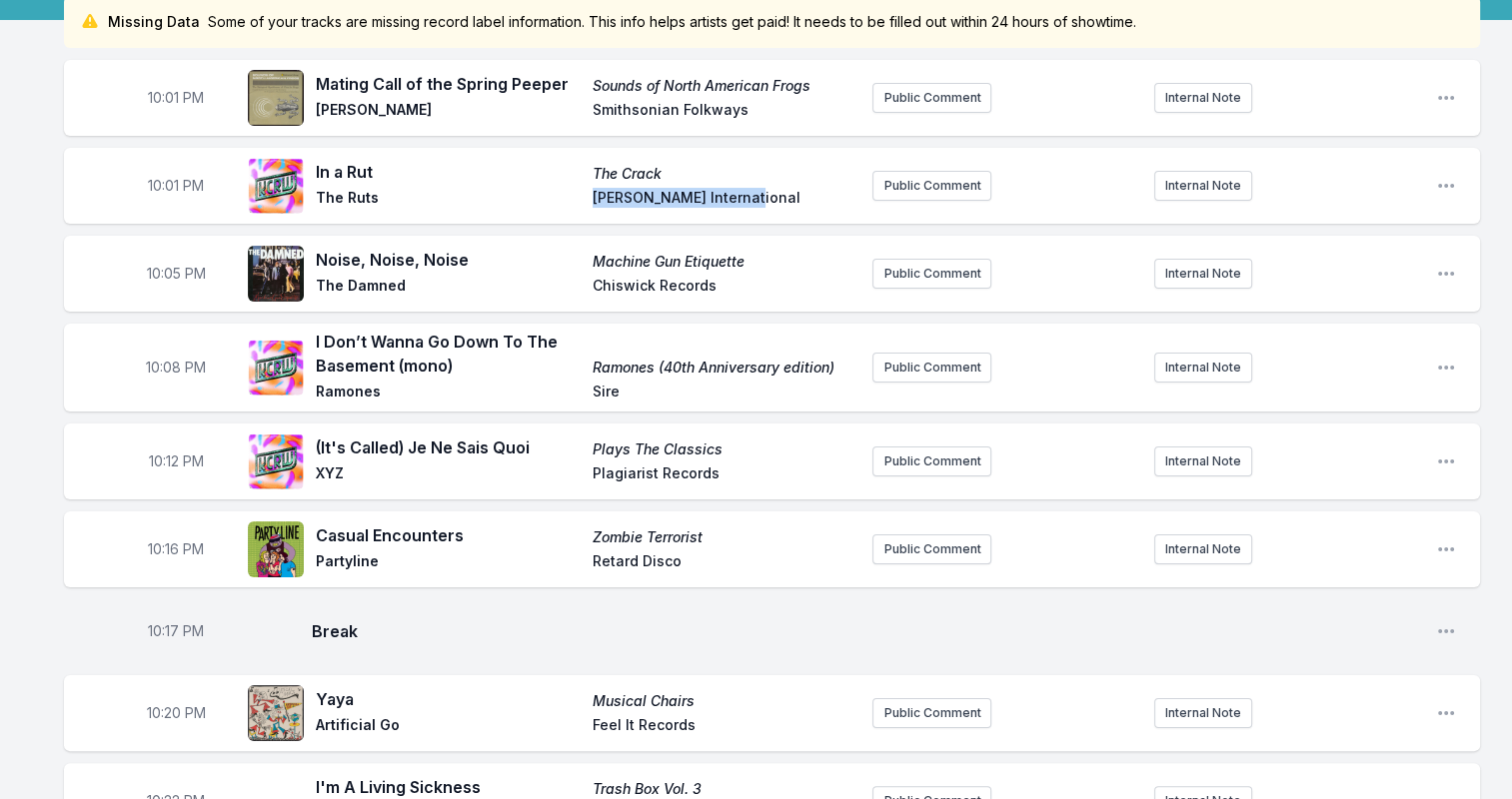 drag, startPoint x: 757, startPoint y: 192, endPoint x: 560, endPoint y: 198, distance: 197.09135 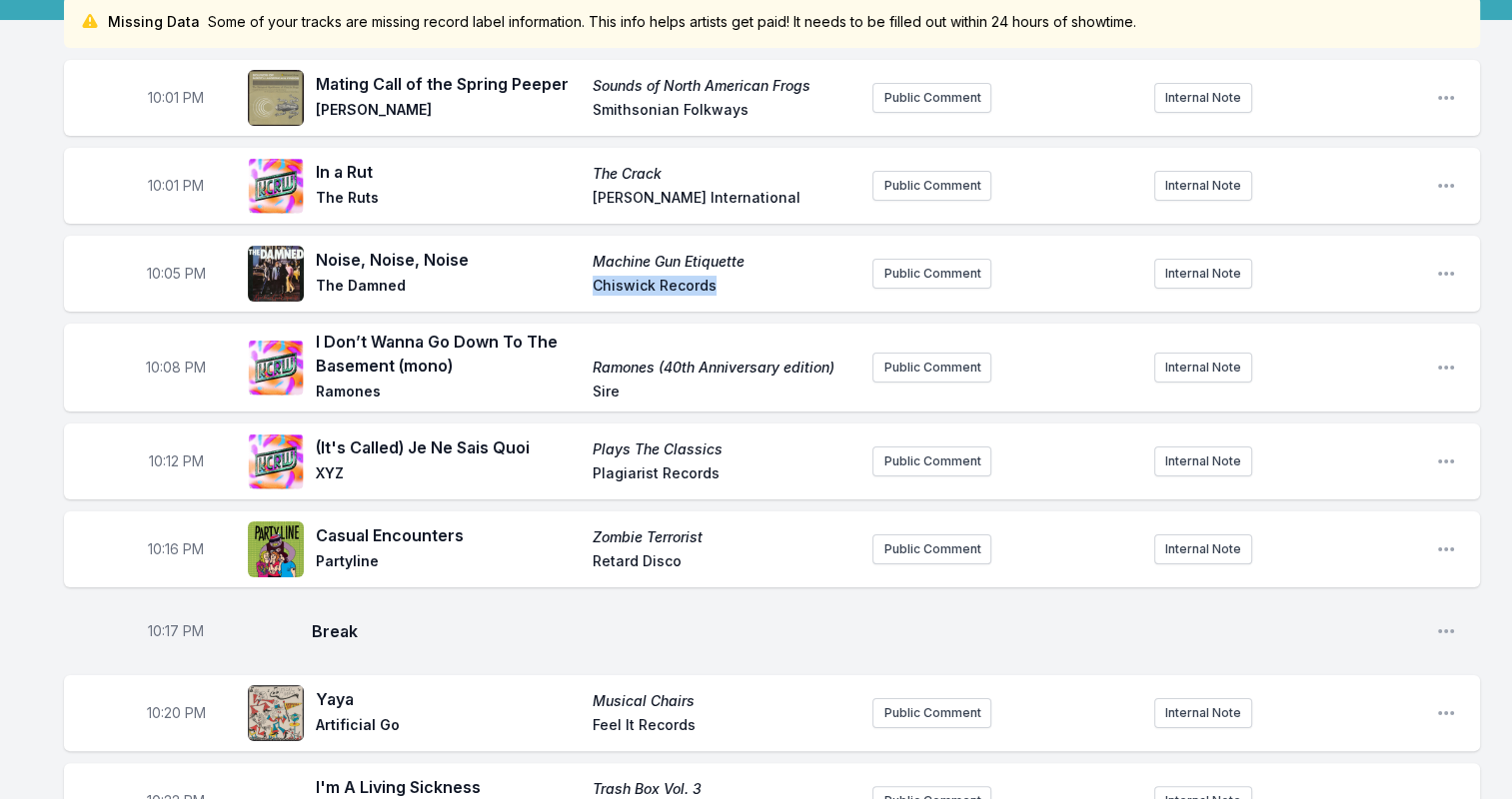 drag, startPoint x: 738, startPoint y: 289, endPoint x: 524, endPoint y: 303, distance: 214.45745 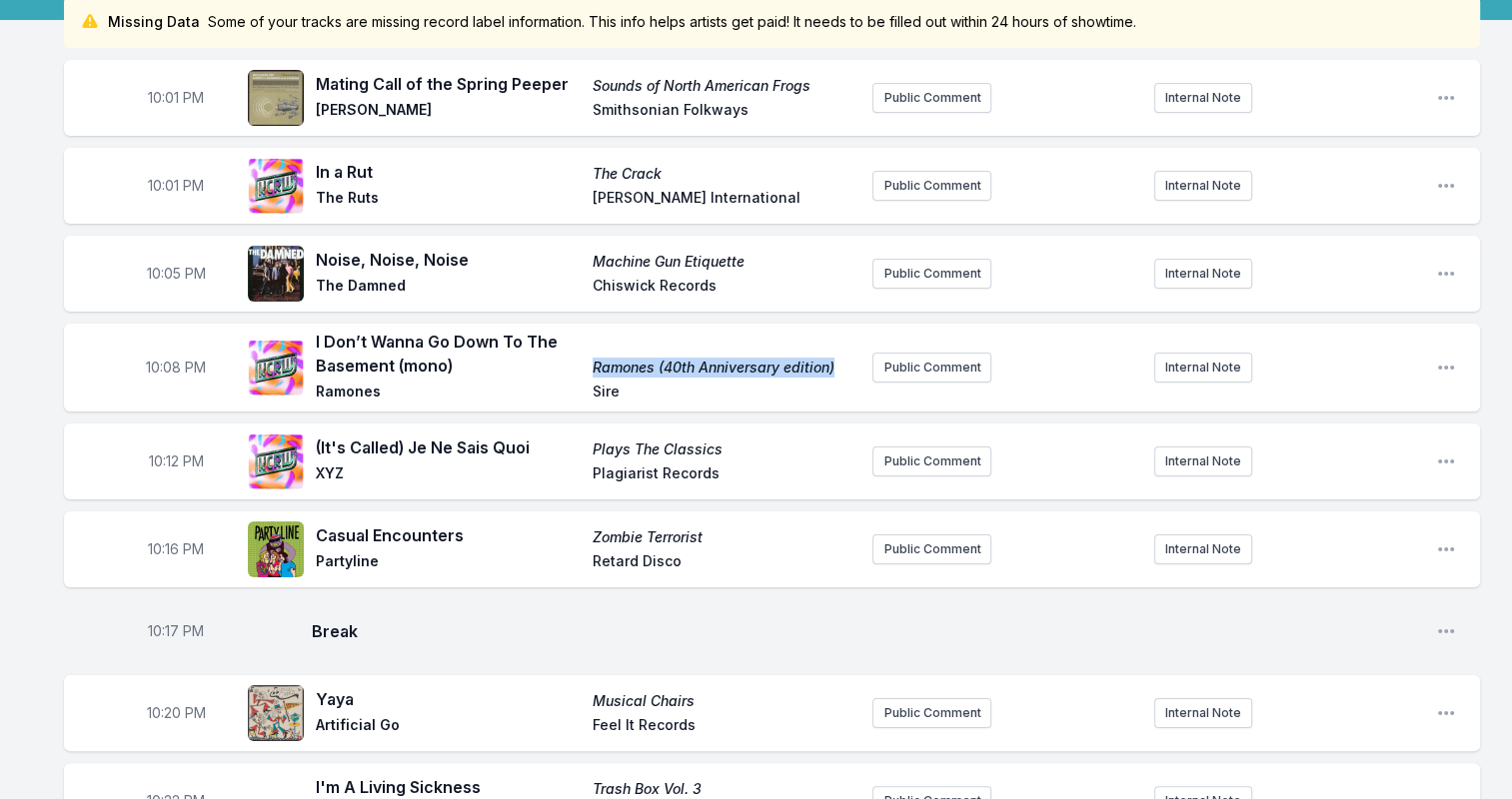 drag, startPoint x: 792, startPoint y: 363, endPoint x: 583, endPoint y: 361, distance: 209.00957 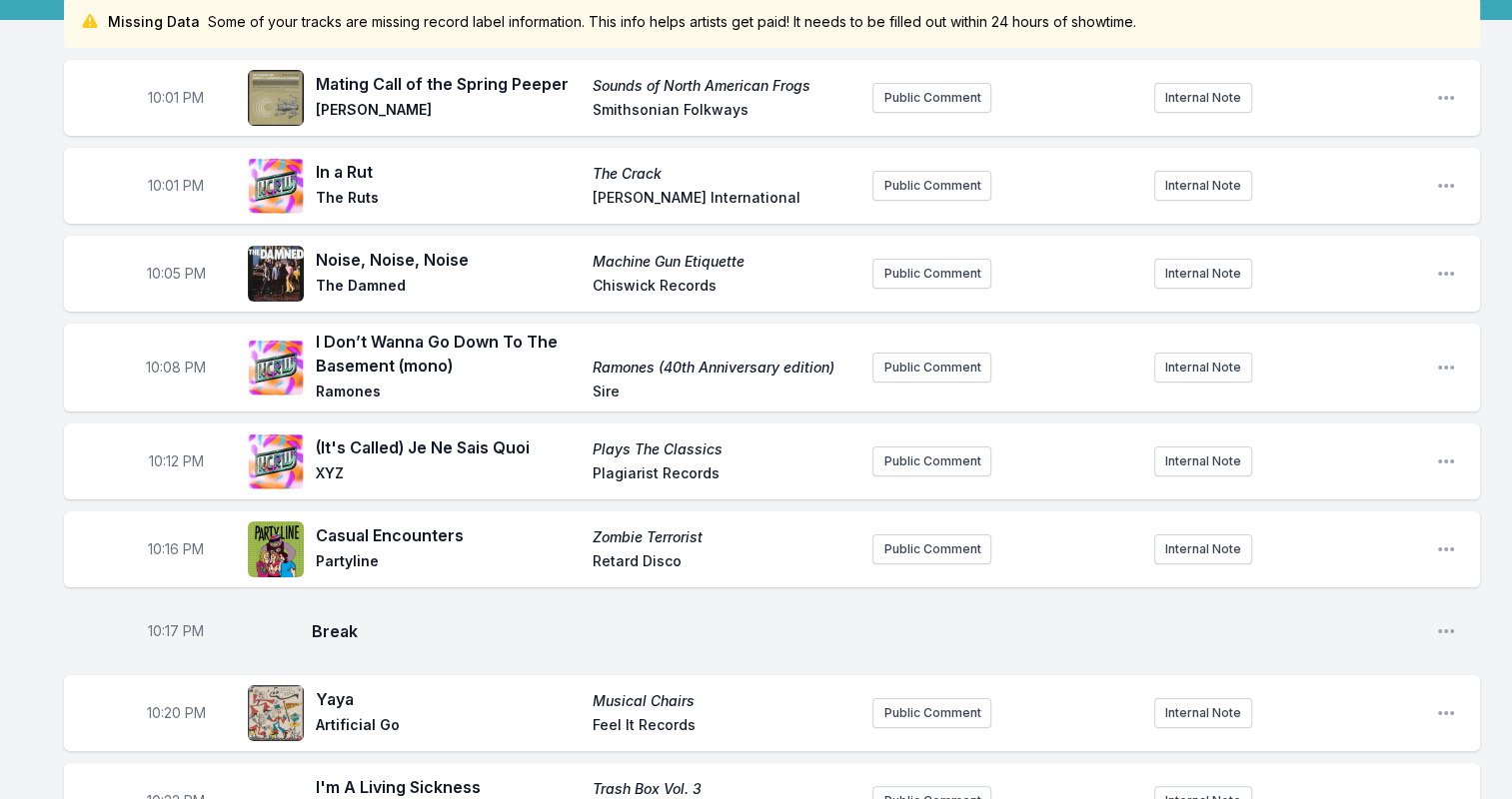 click on "I Don’t Wanna Go Down To The Basement (mono) Ramones (40th Anniversary edition) [PERSON_NAME]" at bounding box center (586, 368) 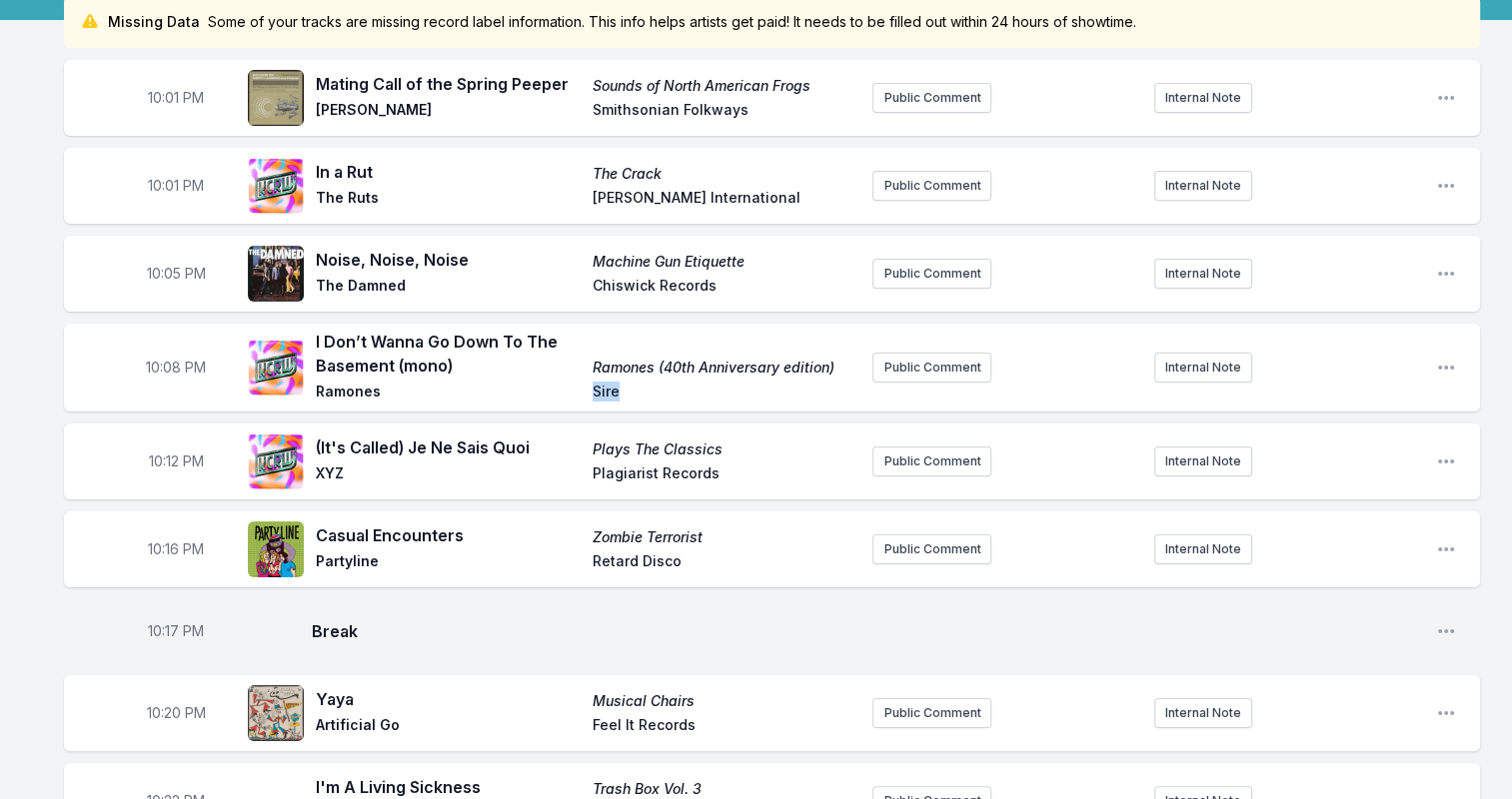 click on "Sire" at bounding box center (725, 394) 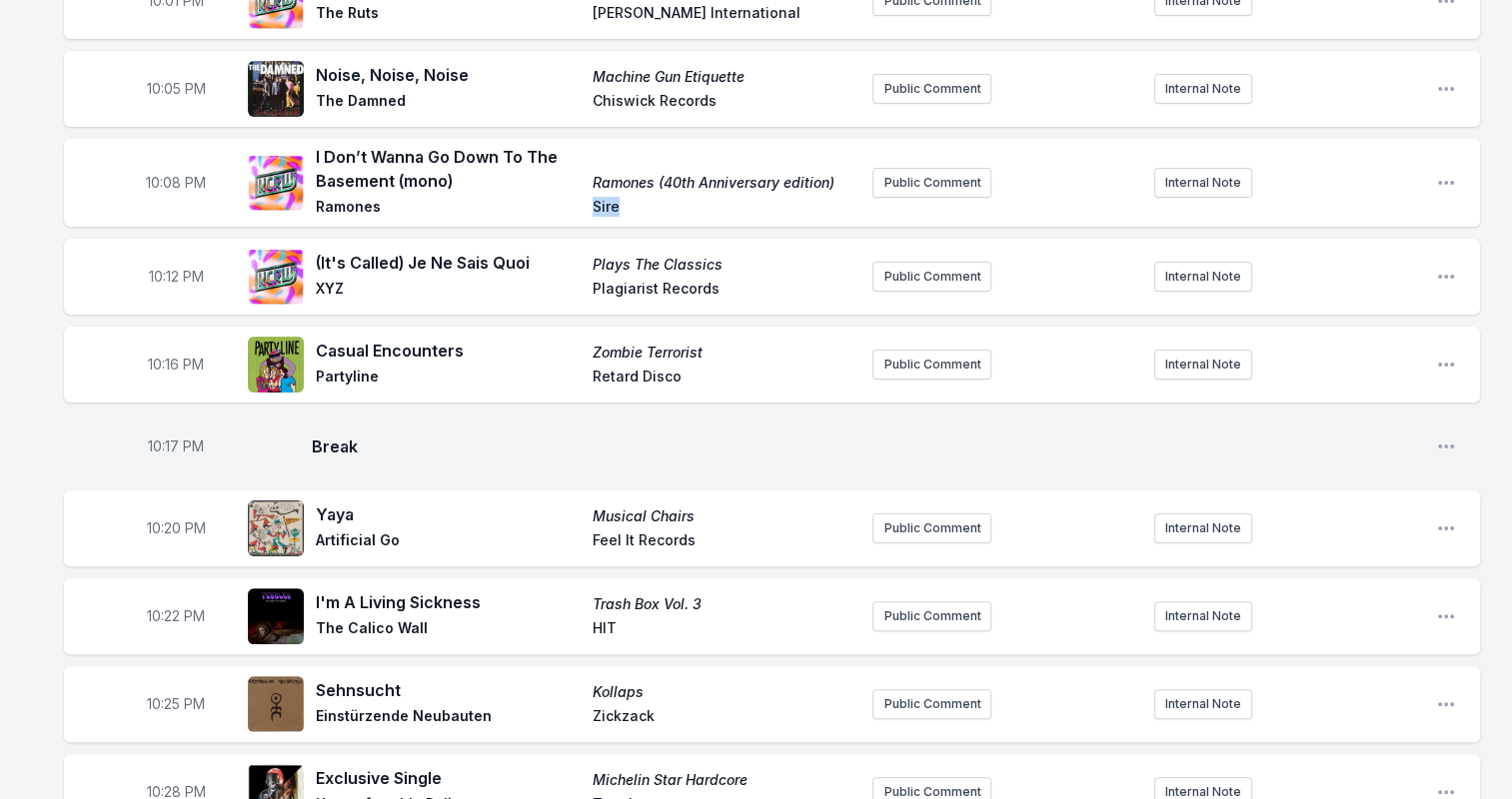 scroll, scrollTop: 400, scrollLeft: 0, axis: vertical 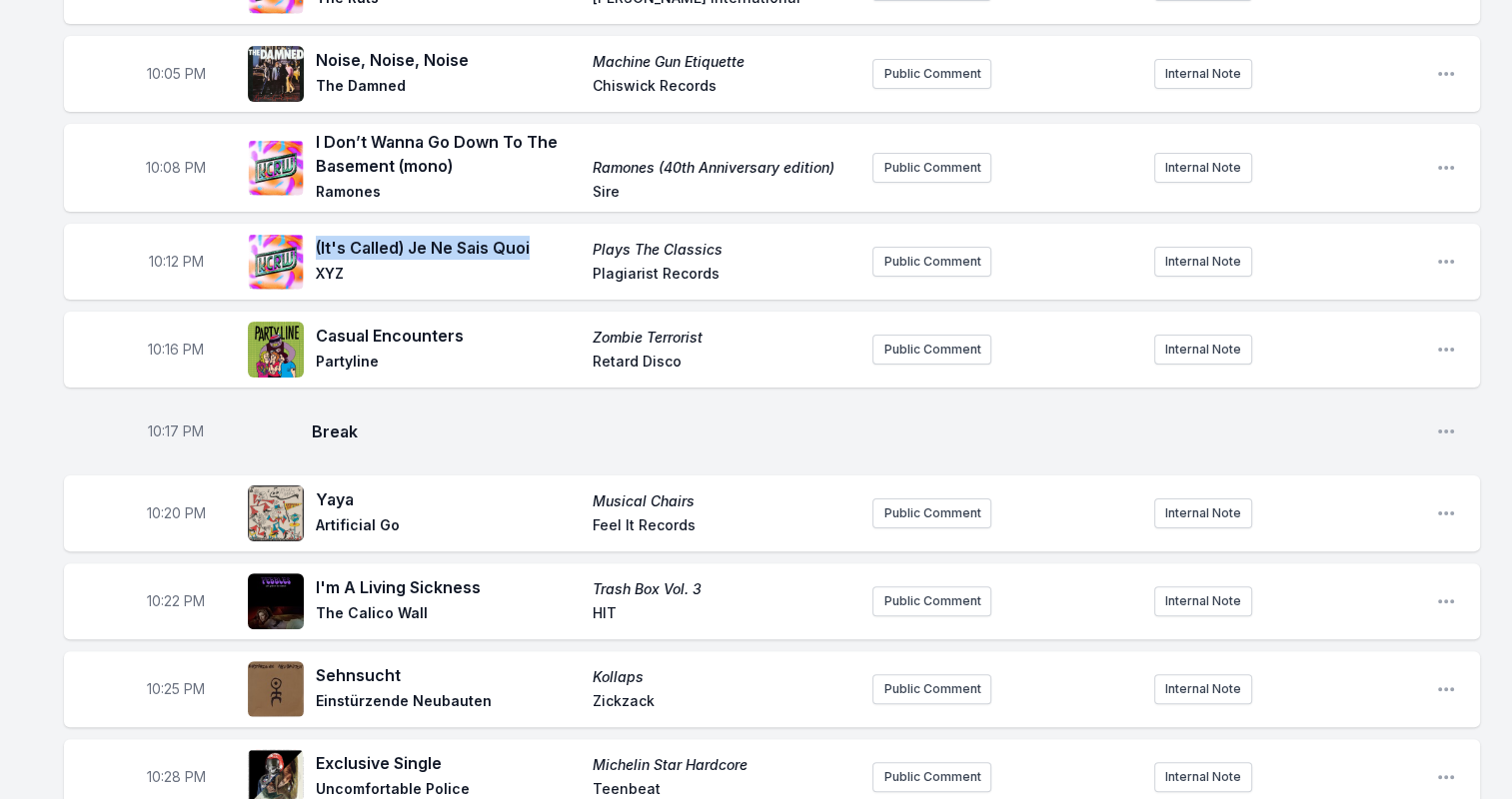 drag, startPoint x: 538, startPoint y: 246, endPoint x: 312, endPoint y: 252, distance: 226.07963 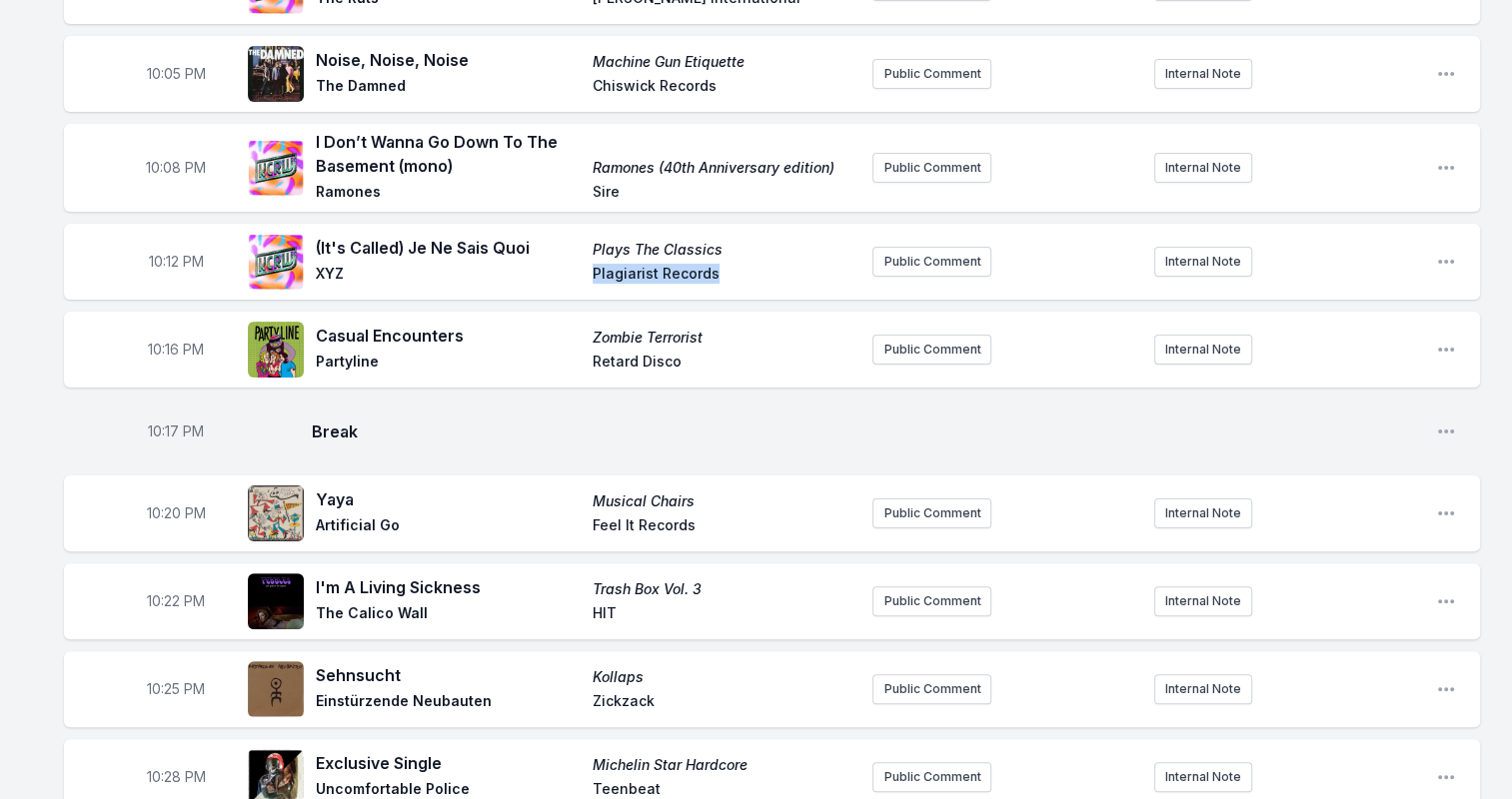 drag, startPoint x: 726, startPoint y: 266, endPoint x: 542, endPoint y: 275, distance: 184.21998 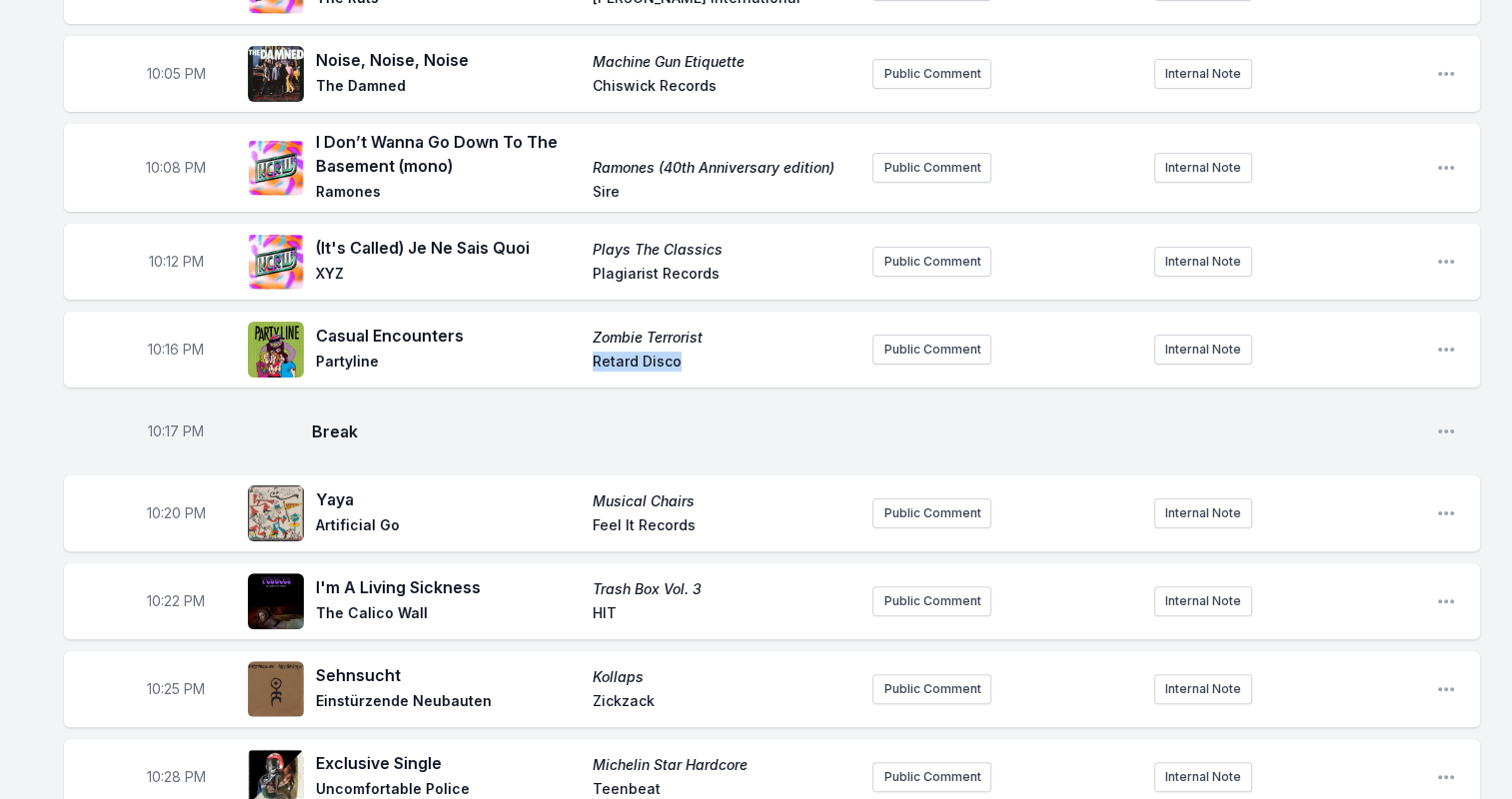 drag, startPoint x: 715, startPoint y: 367, endPoint x: 547, endPoint y: 370, distance: 168.02678 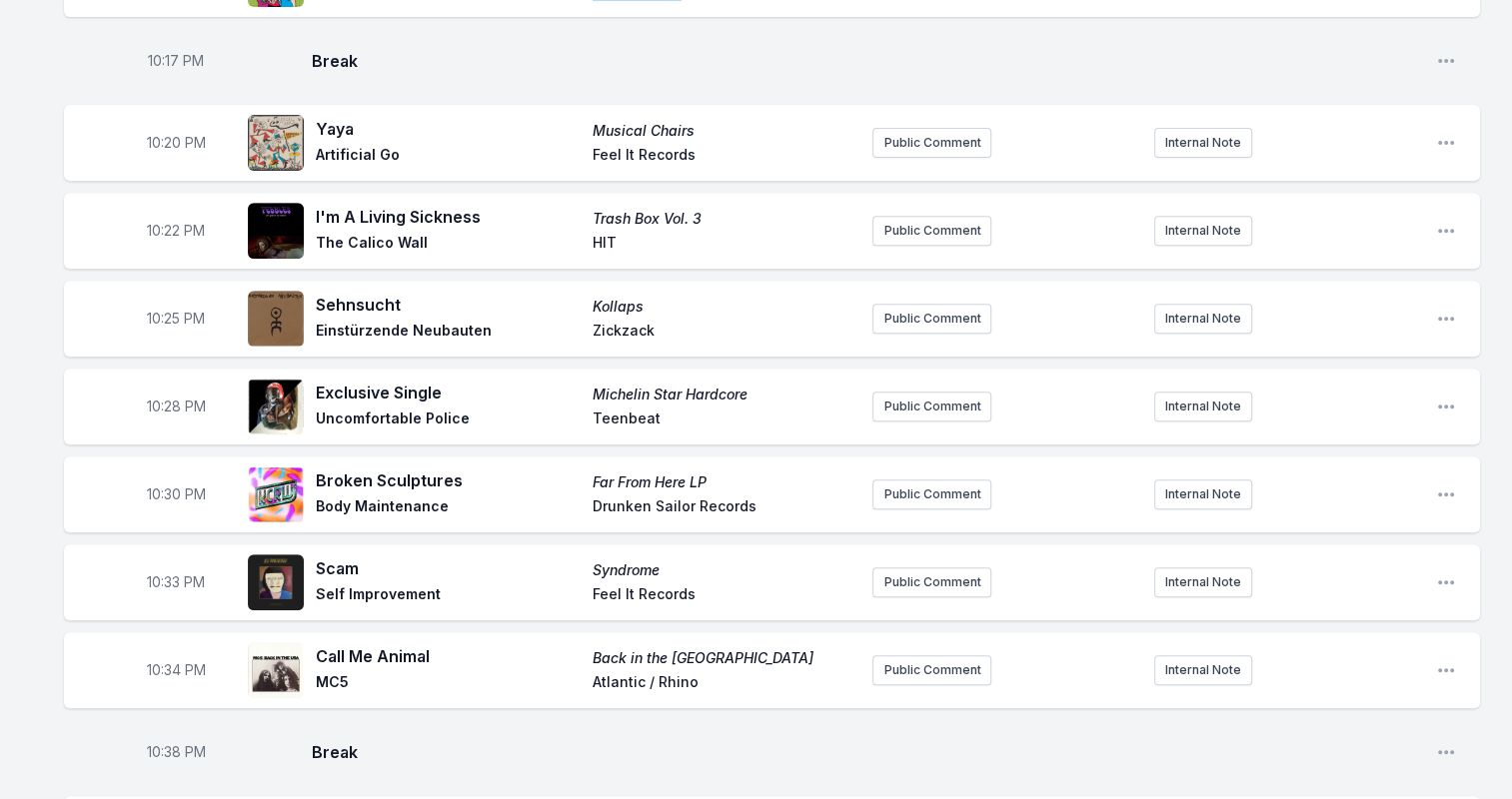scroll, scrollTop: 799, scrollLeft: 0, axis: vertical 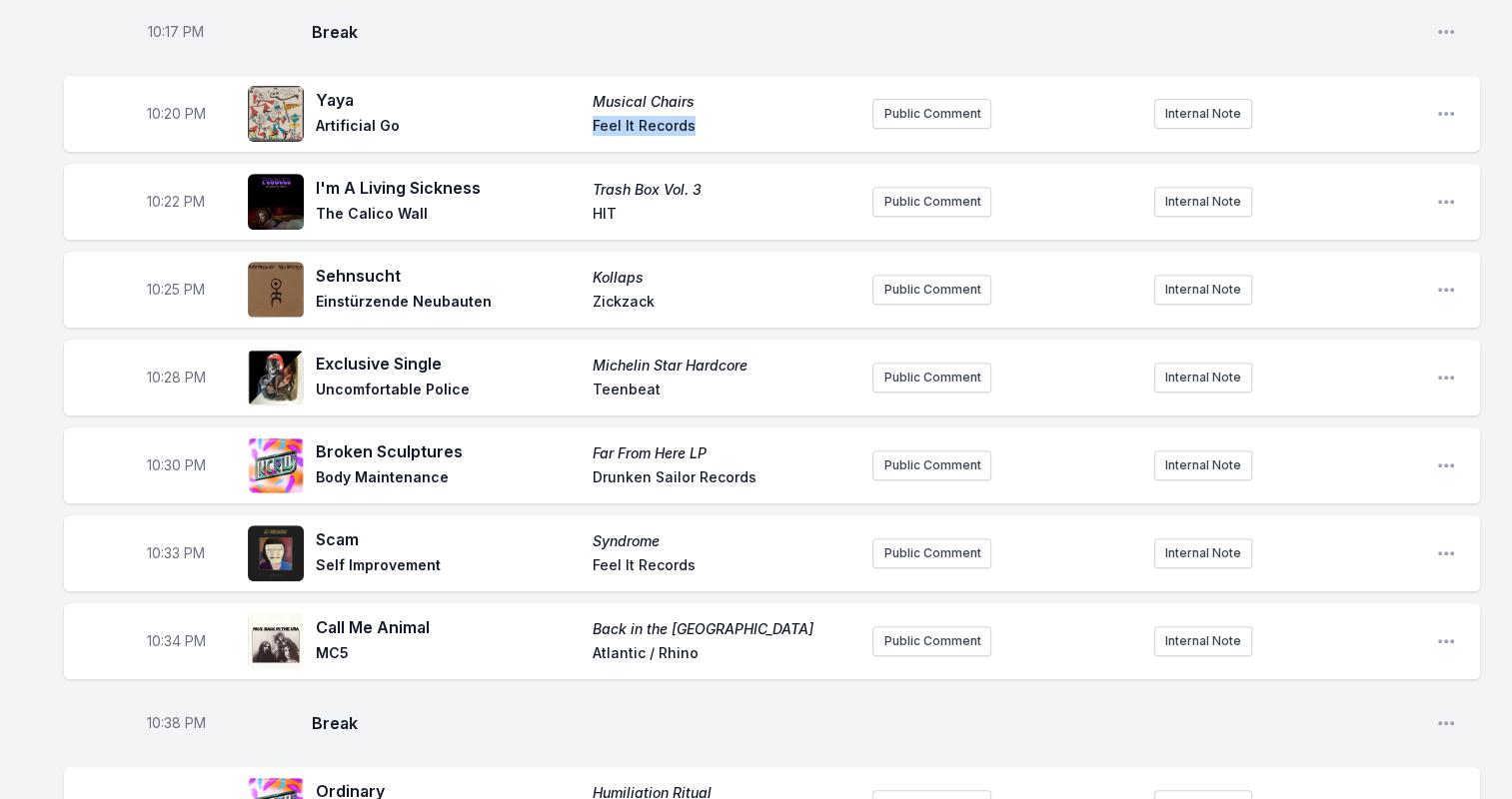 drag, startPoint x: 691, startPoint y: 120, endPoint x: 498, endPoint y: 123, distance: 193.02331 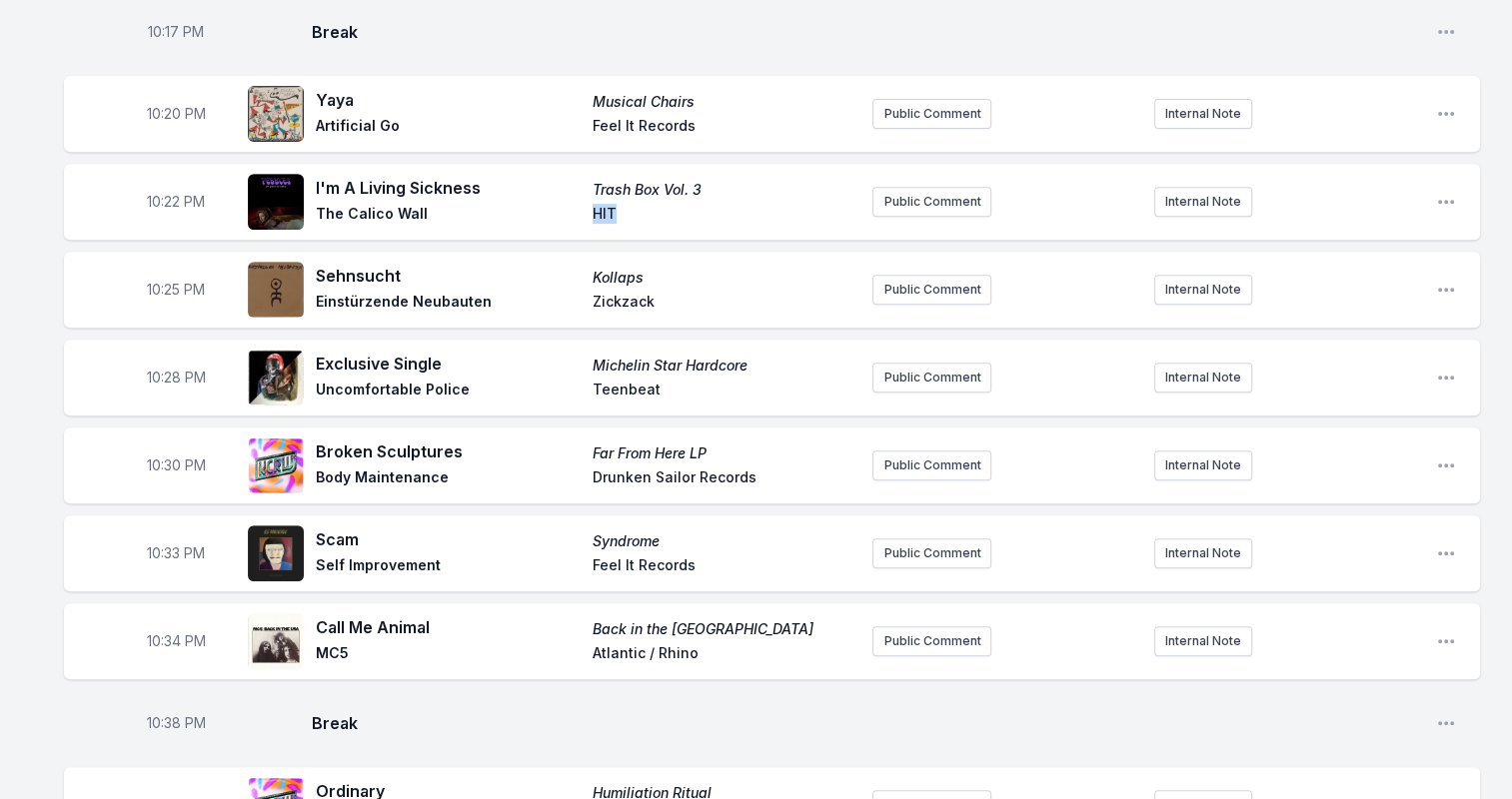 drag, startPoint x: 622, startPoint y: 212, endPoint x: 594, endPoint y: 216, distance: 28.284271 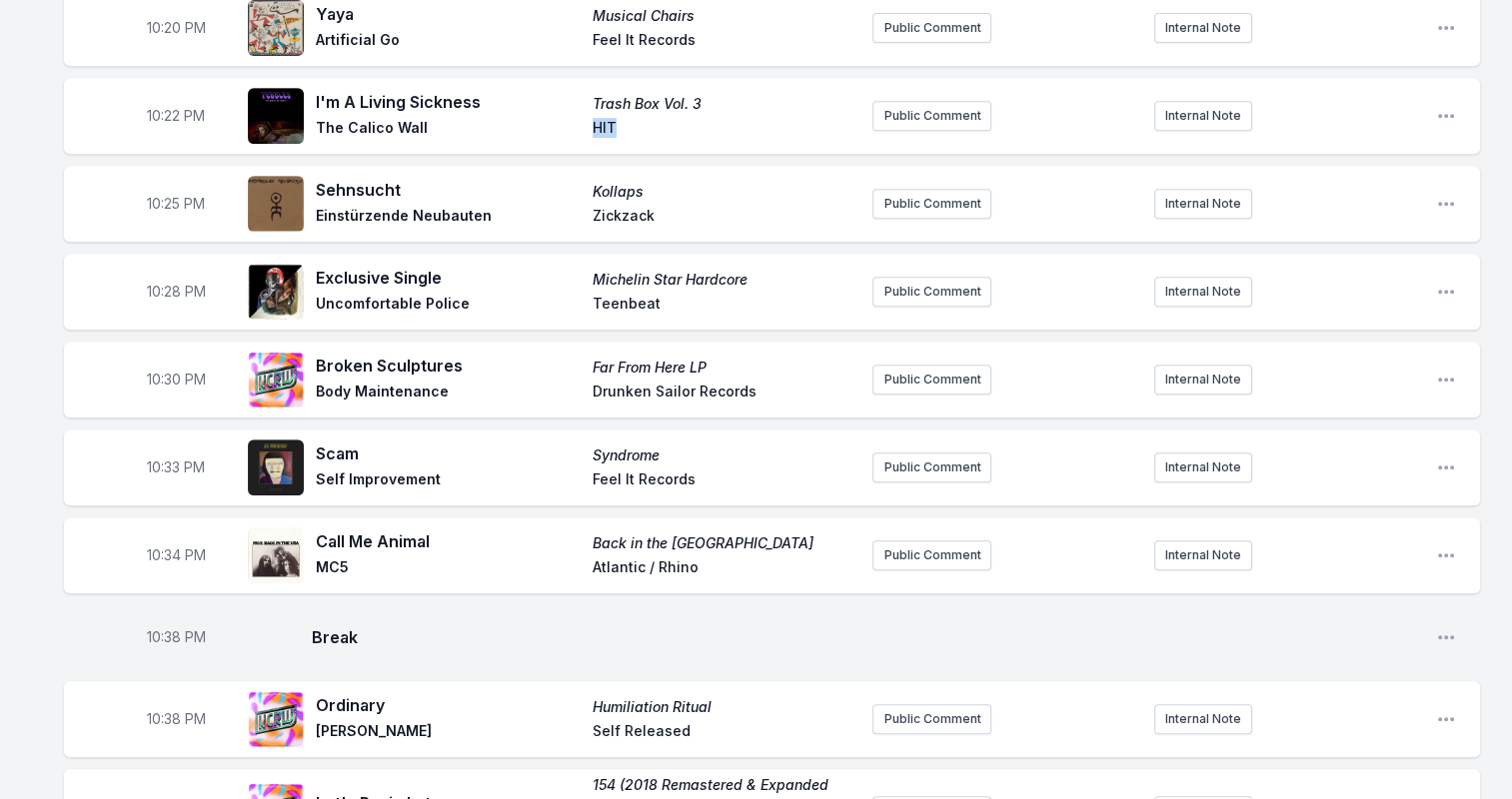 scroll, scrollTop: 899, scrollLeft: 0, axis: vertical 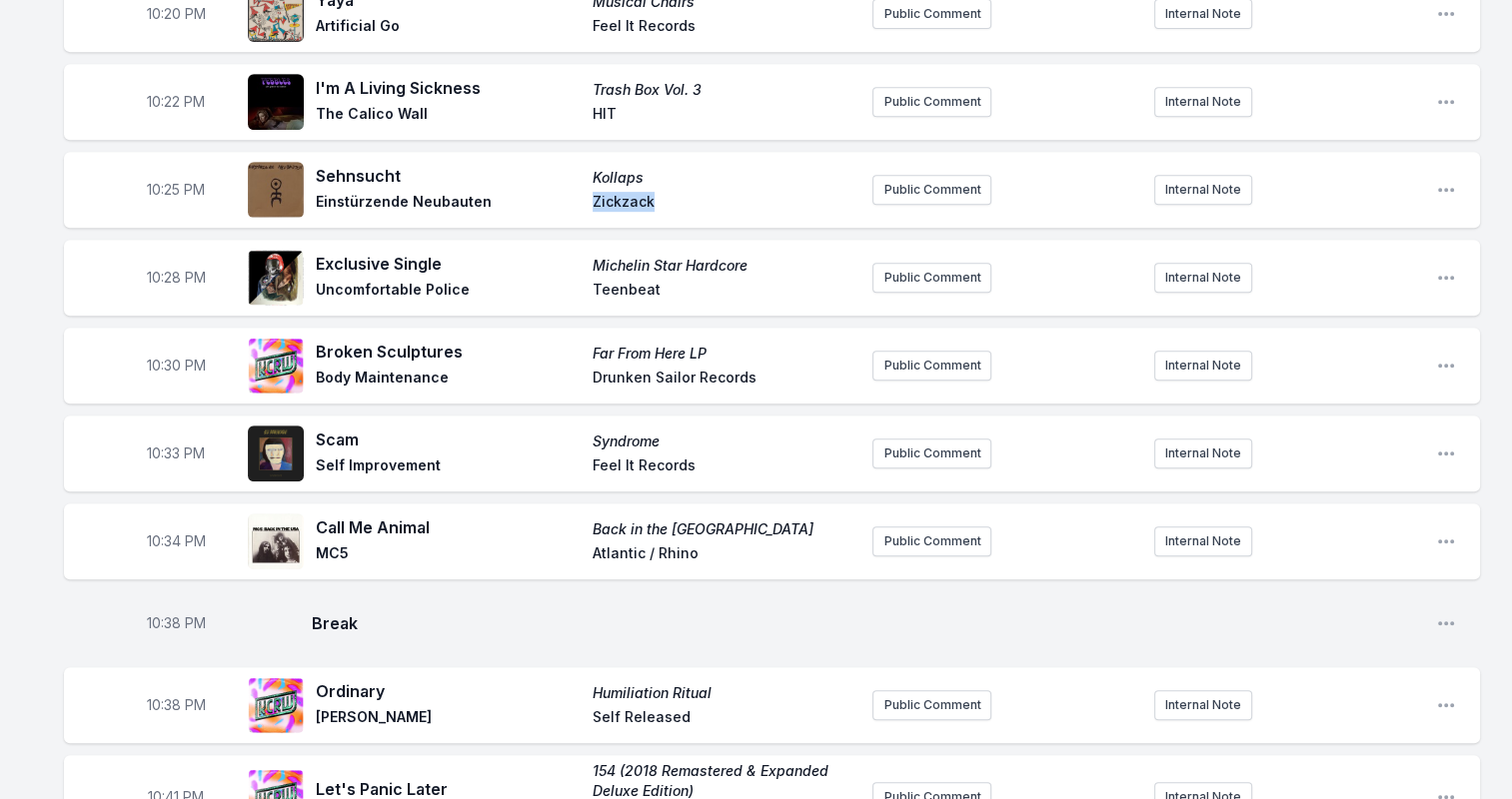 drag, startPoint x: 692, startPoint y: 201, endPoint x: 507, endPoint y: 208, distance: 185.13239 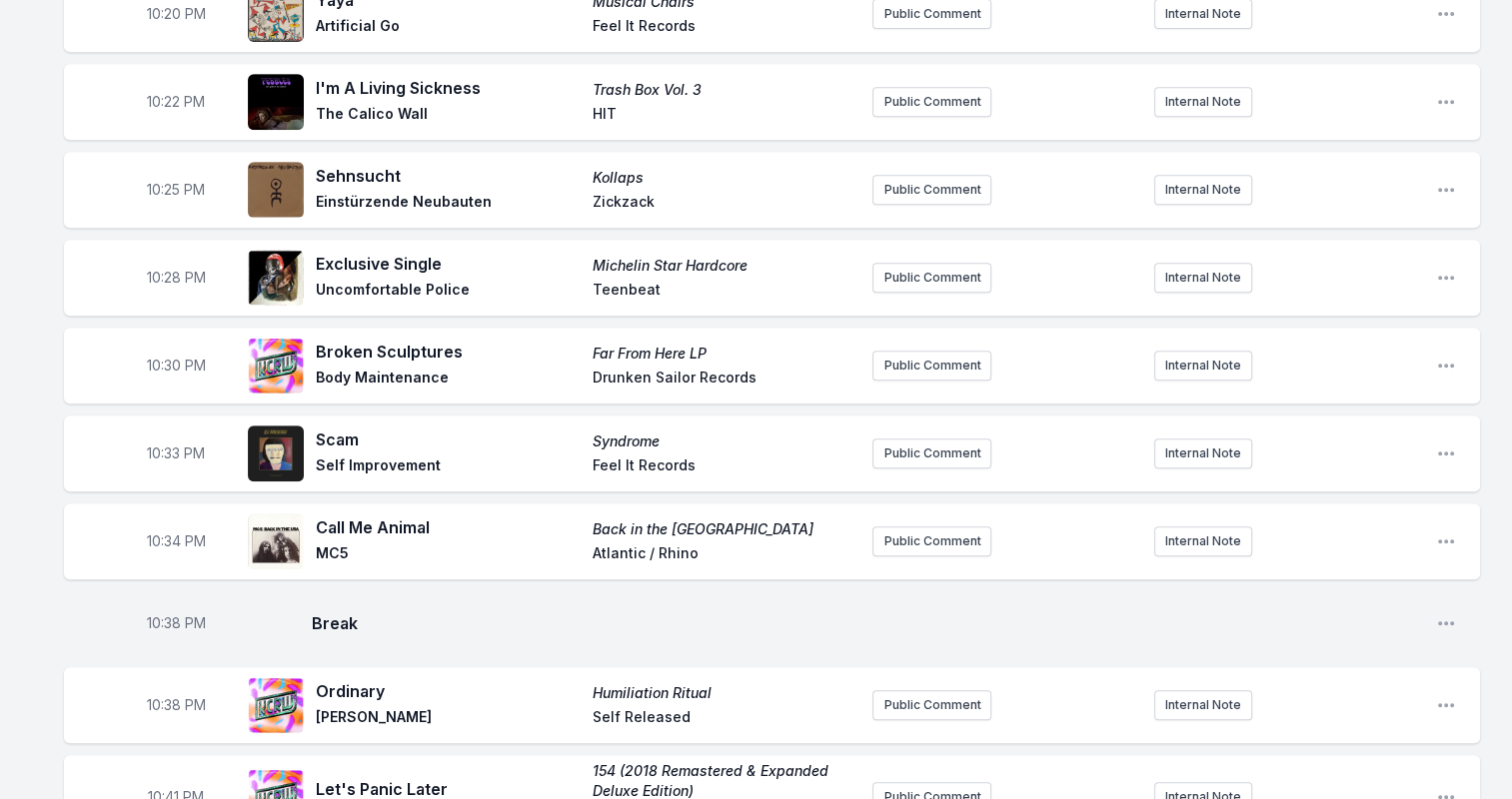 click on "Teenbeat" at bounding box center [725, 292] 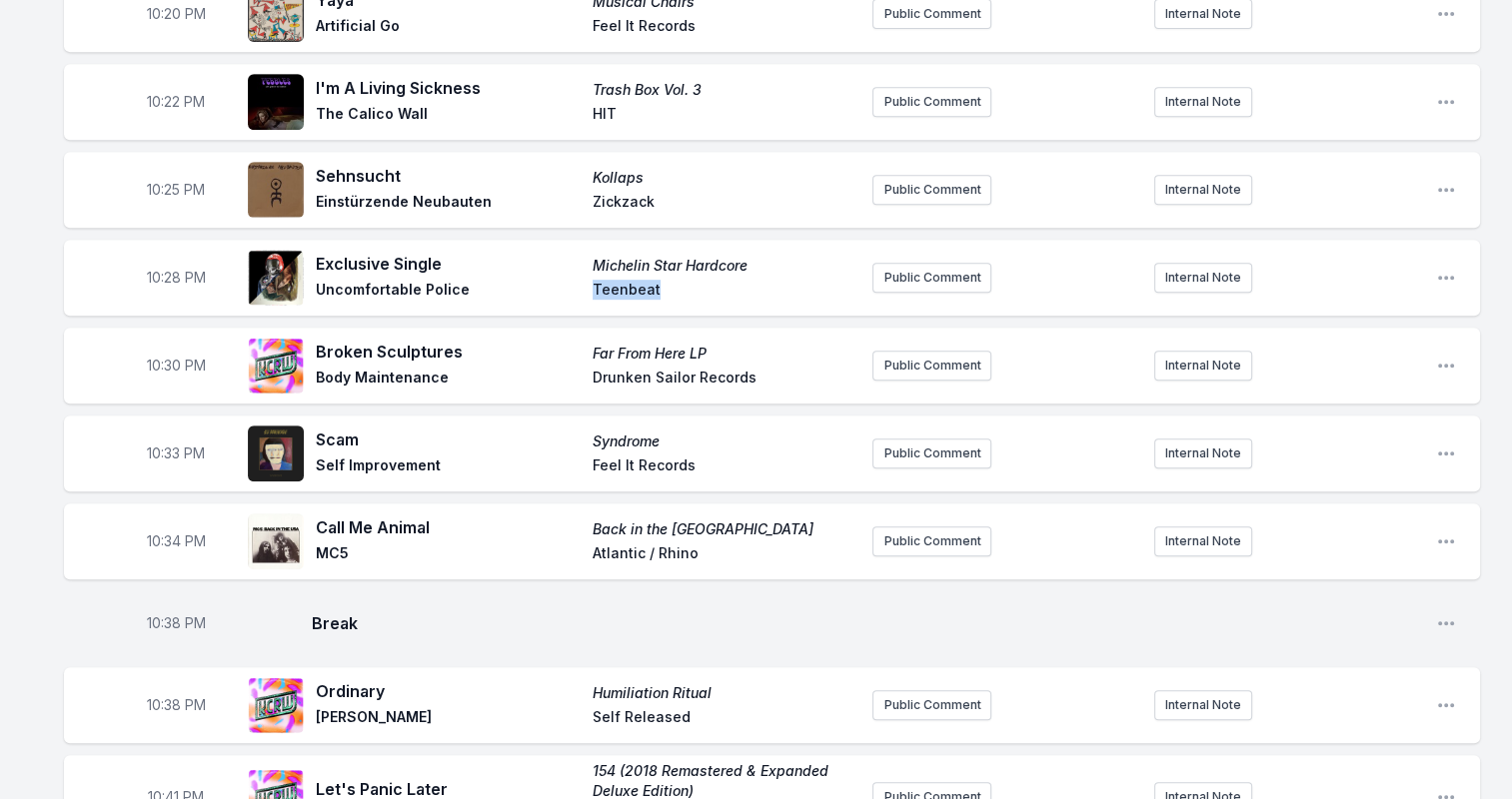 click on "Teenbeat" at bounding box center [725, 292] 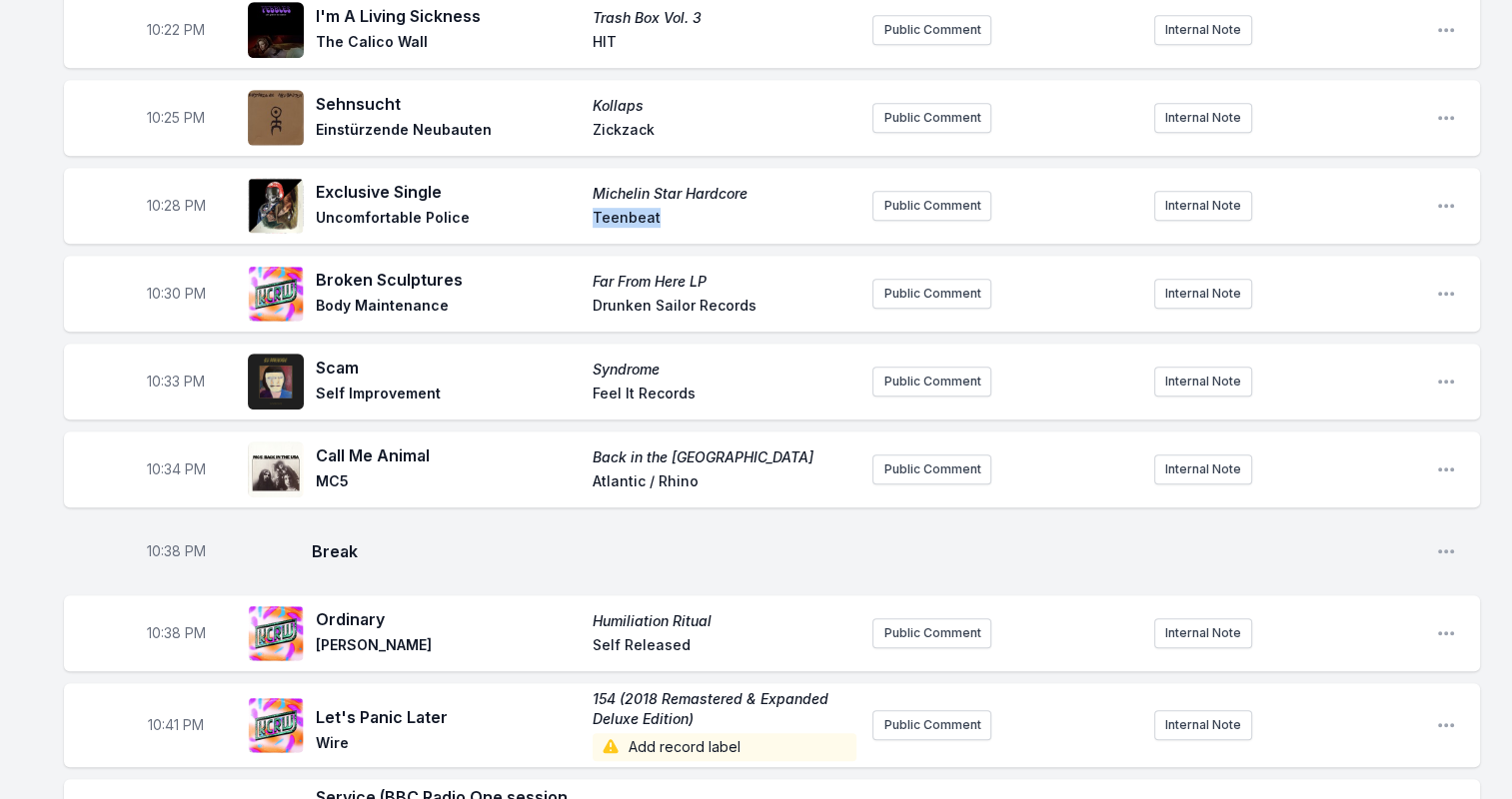 scroll, scrollTop: 999, scrollLeft: 0, axis: vertical 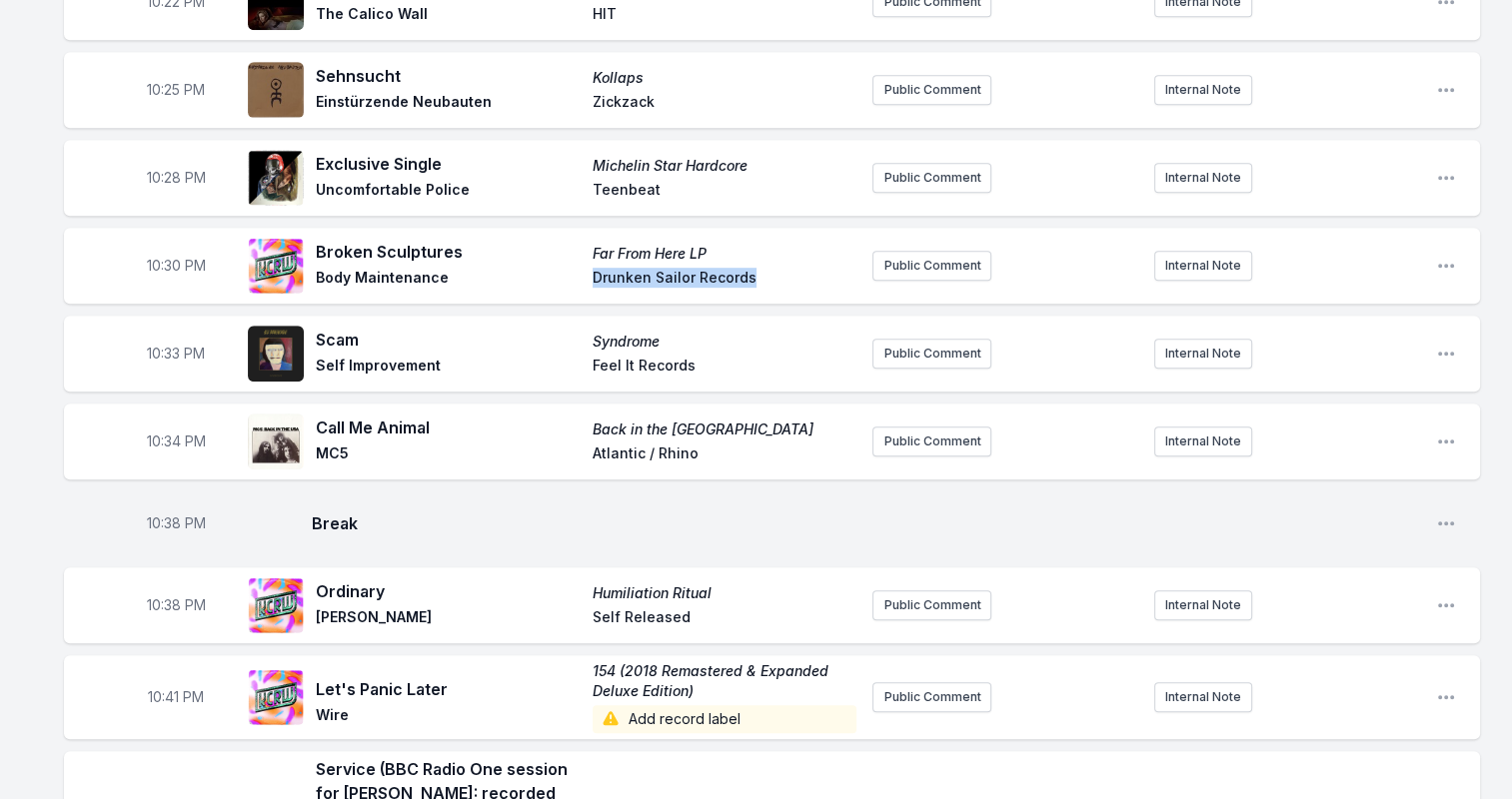drag, startPoint x: 722, startPoint y: 282, endPoint x: 549, endPoint y: 287, distance: 173.07224 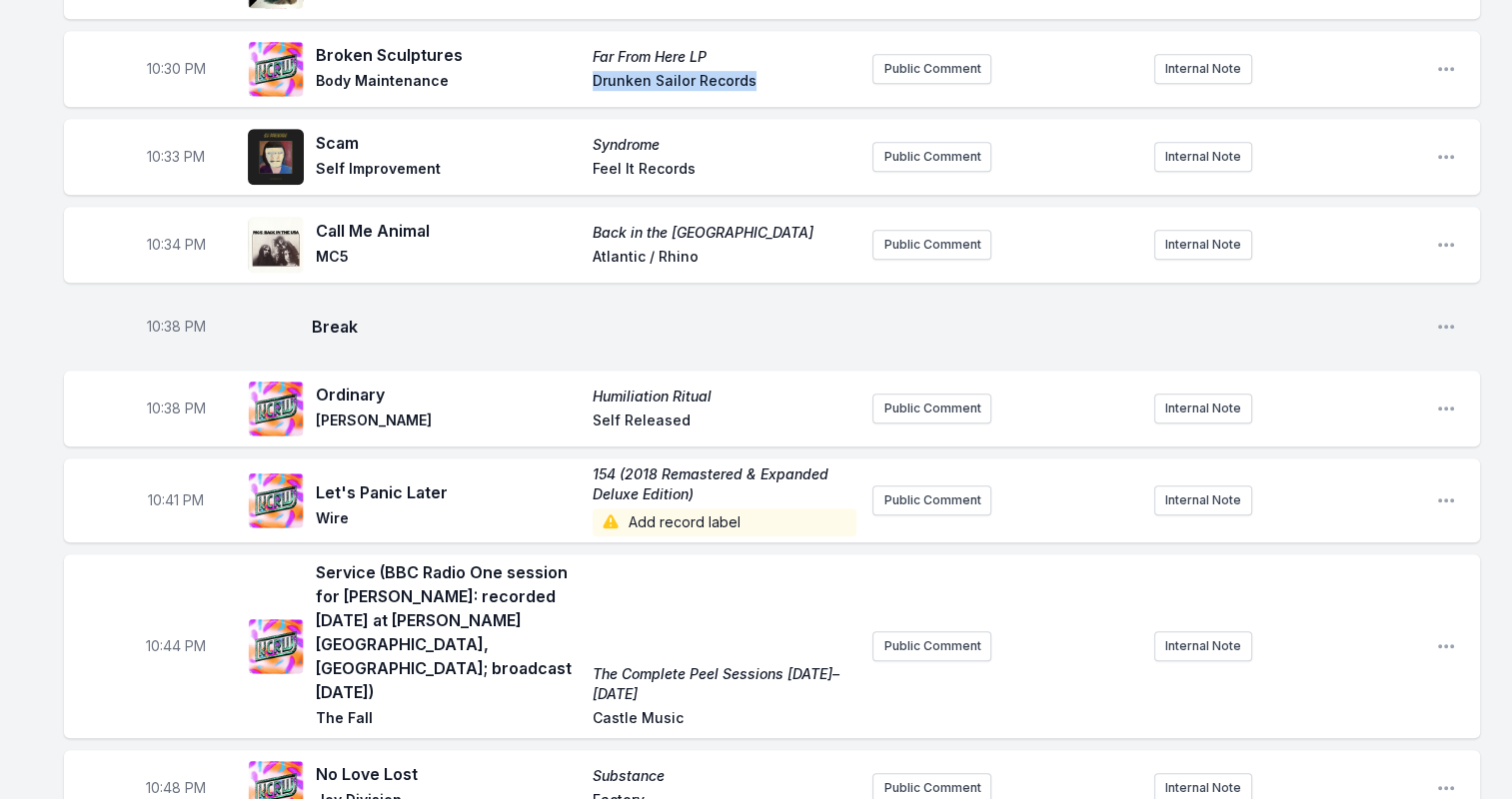 scroll, scrollTop: 1198, scrollLeft: 0, axis: vertical 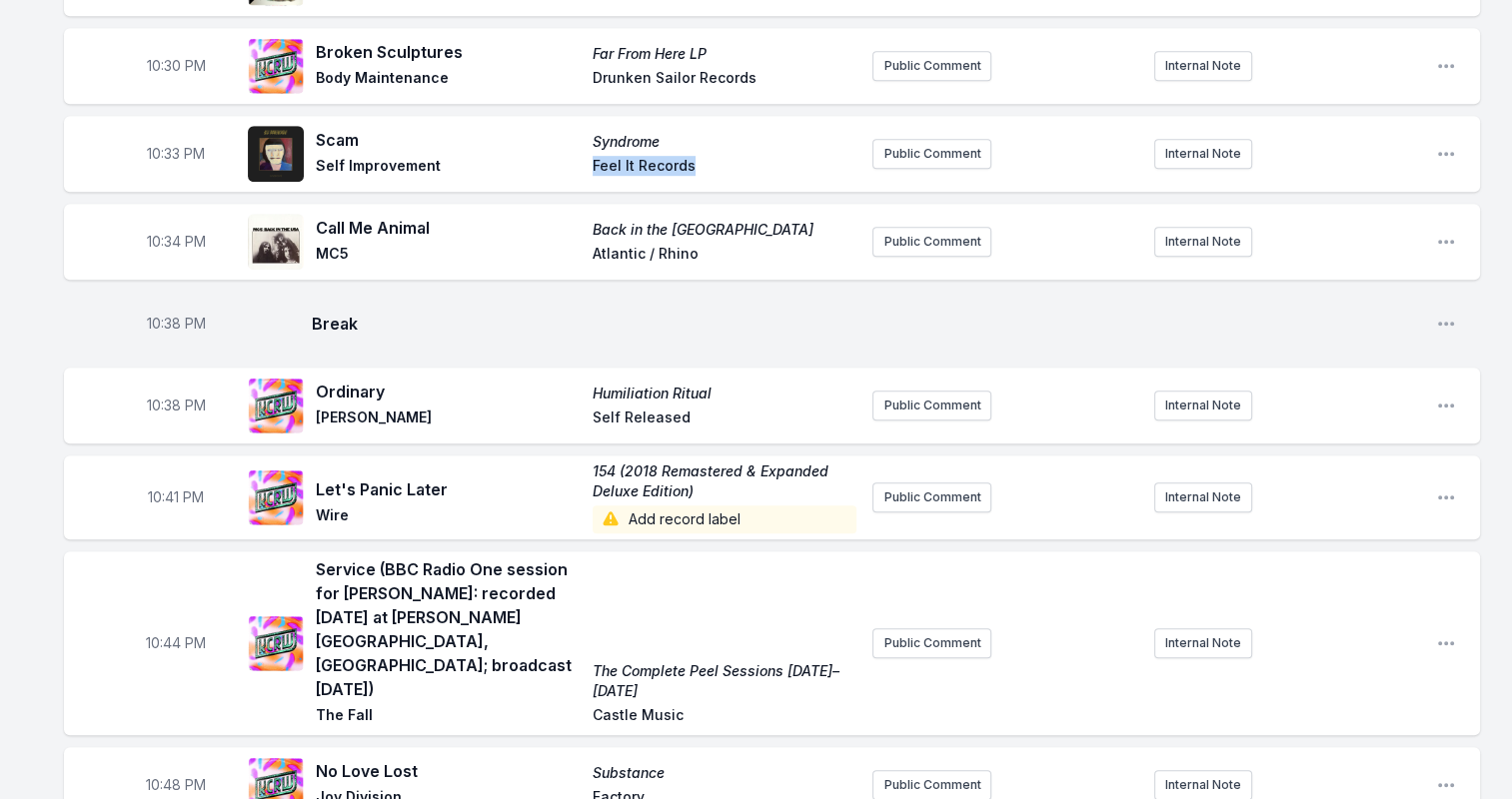 drag, startPoint x: 714, startPoint y: 176, endPoint x: 544, endPoint y: 177, distance: 170.00294 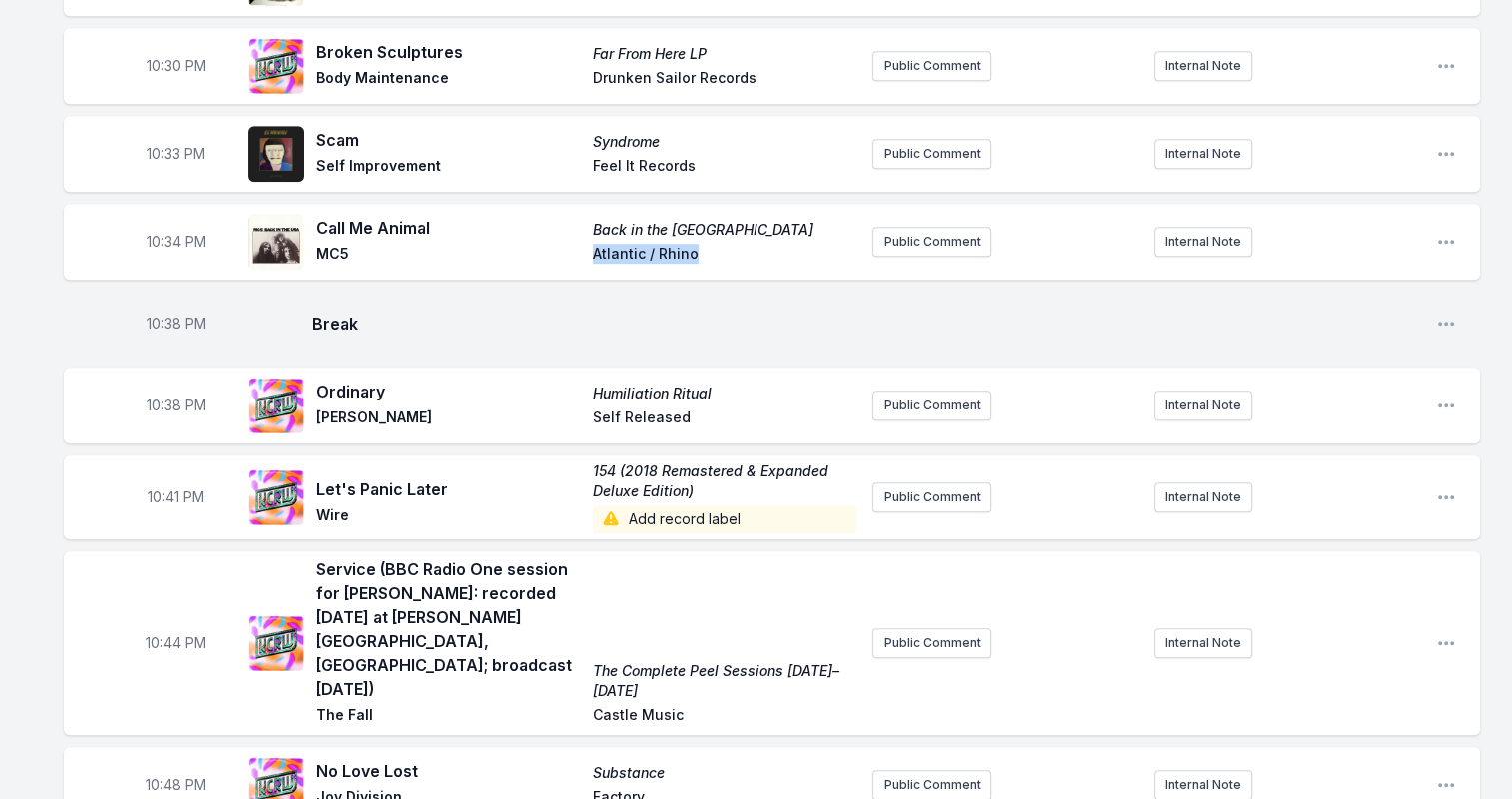 drag, startPoint x: 700, startPoint y: 256, endPoint x: 523, endPoint y: 260, distance: 177.0452 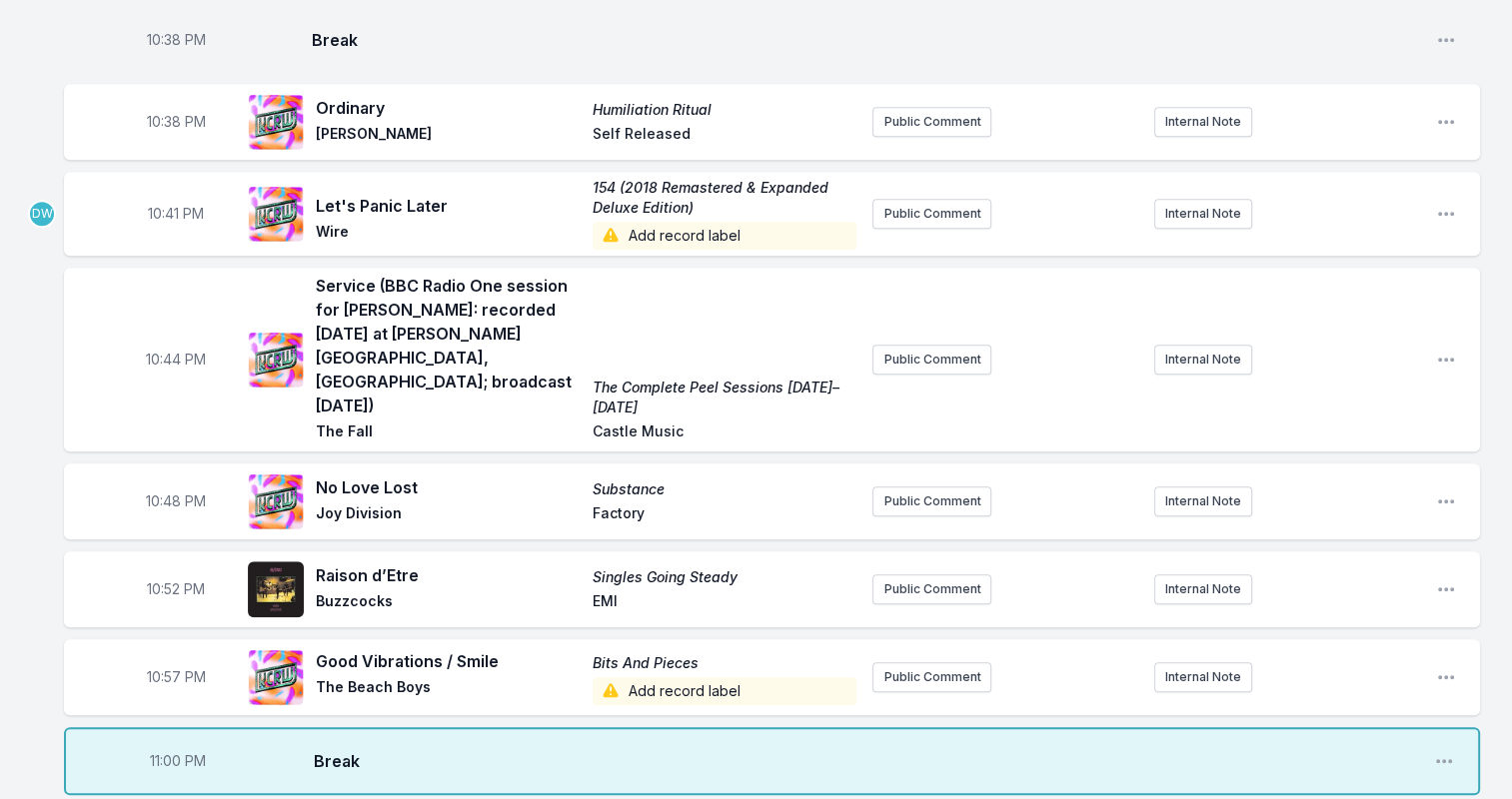 scroll, scrollTop: 1498, scrollLeft: 0, axis: vertical 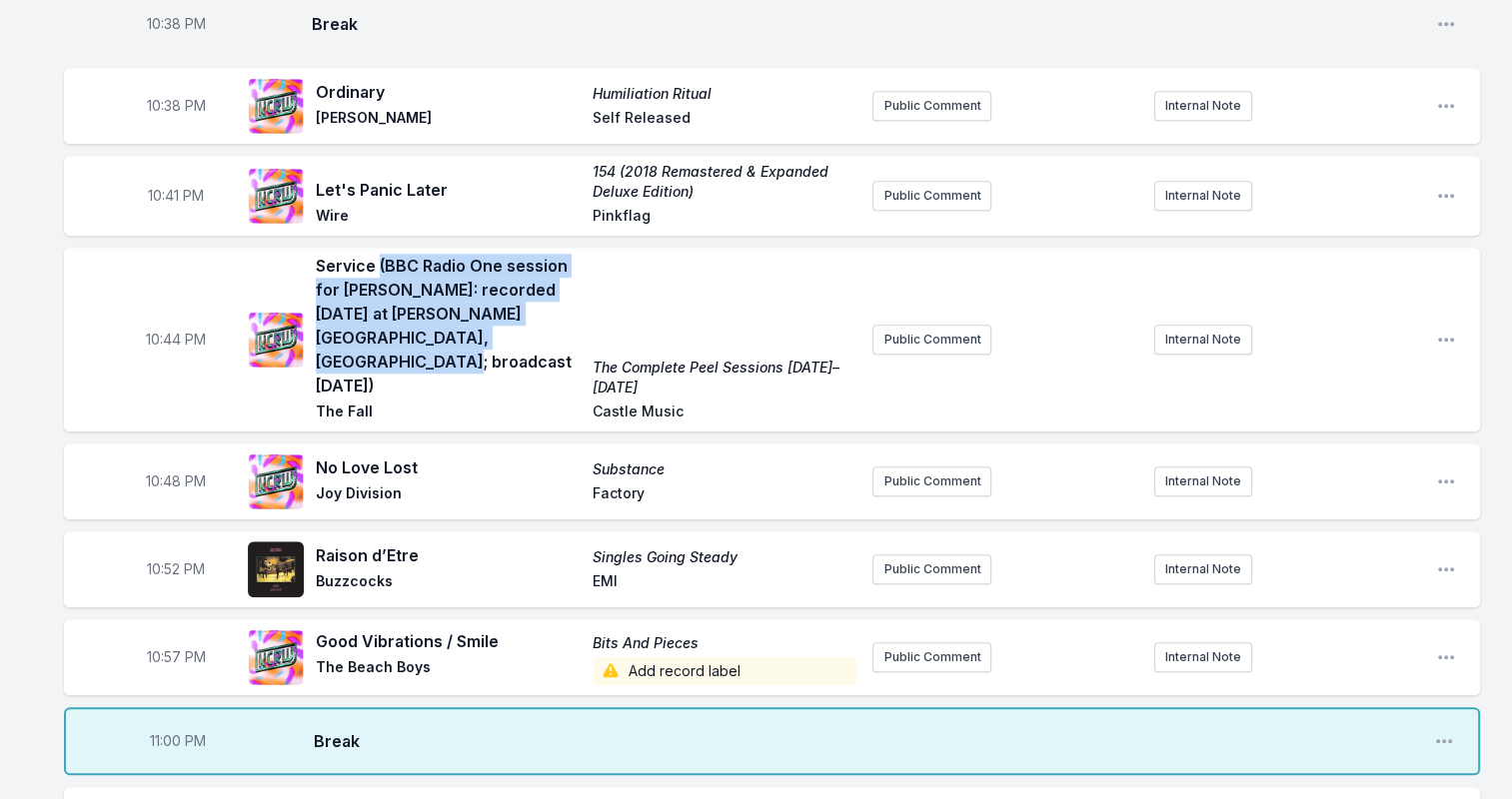 drag, startPoint x: 494, startPoint y: 342, endPoint x: 381, endPoint y: 258, distance: 140.80128 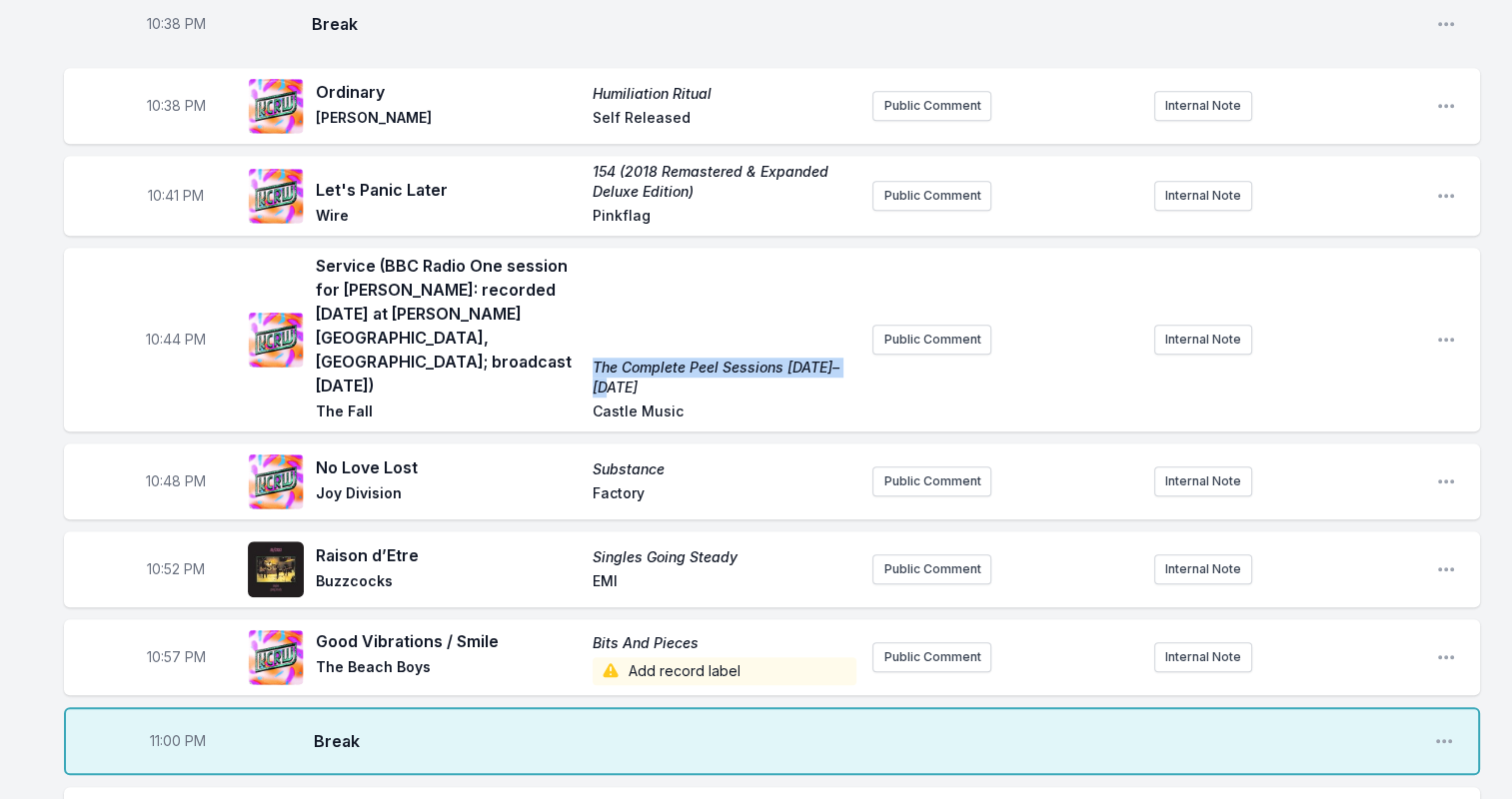 drag, startPoint x: 634, startPoint y: 346, endPoint x: 593, endPoint y: 321, distance: 48.02083 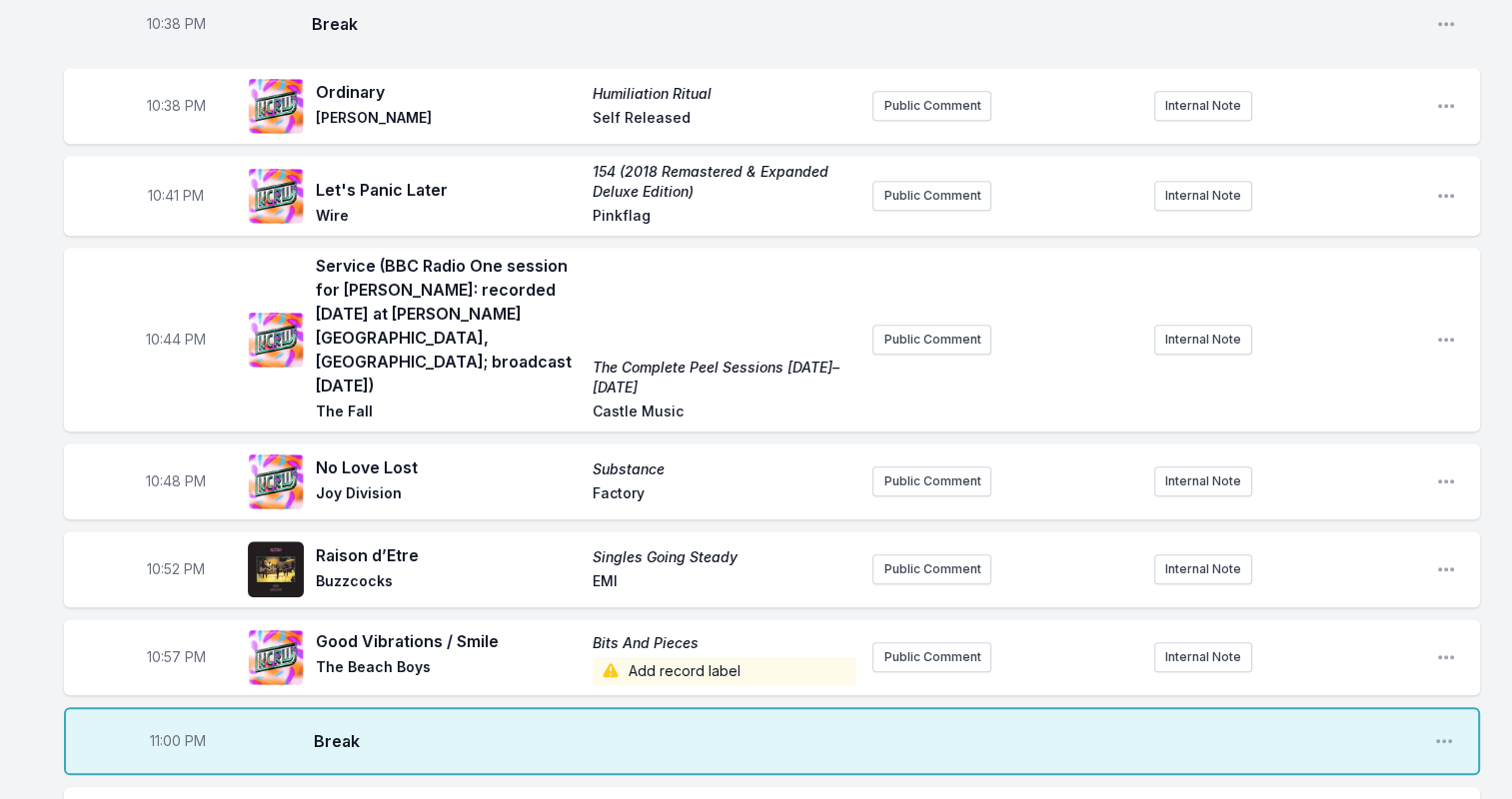 click on "Castle Music" at bounding box center (725, 413) 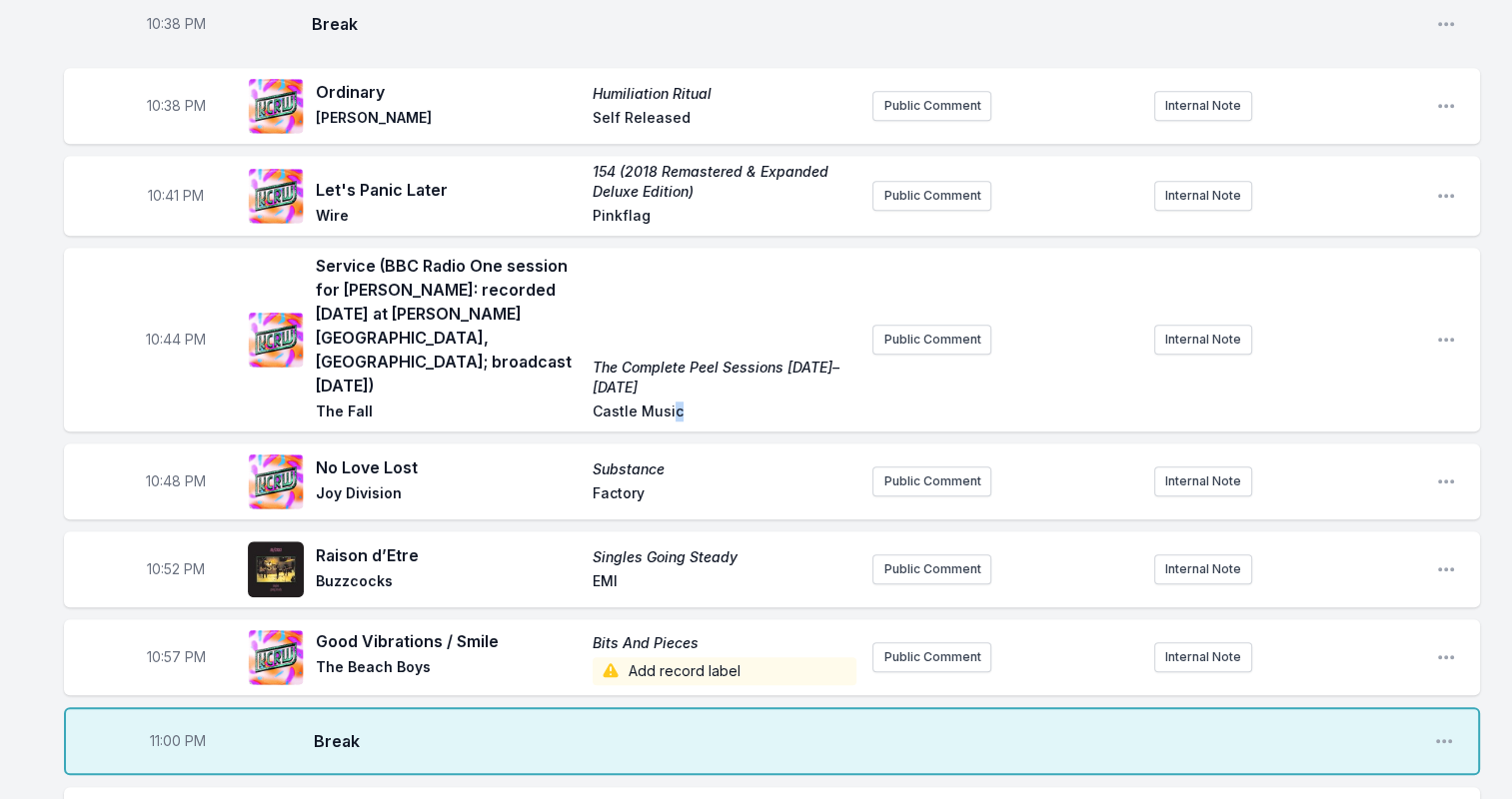 drag, startPoint x: 675, startPoint y: 374, endPoint x: 688, endPoint y: 362, distance: 17.691806 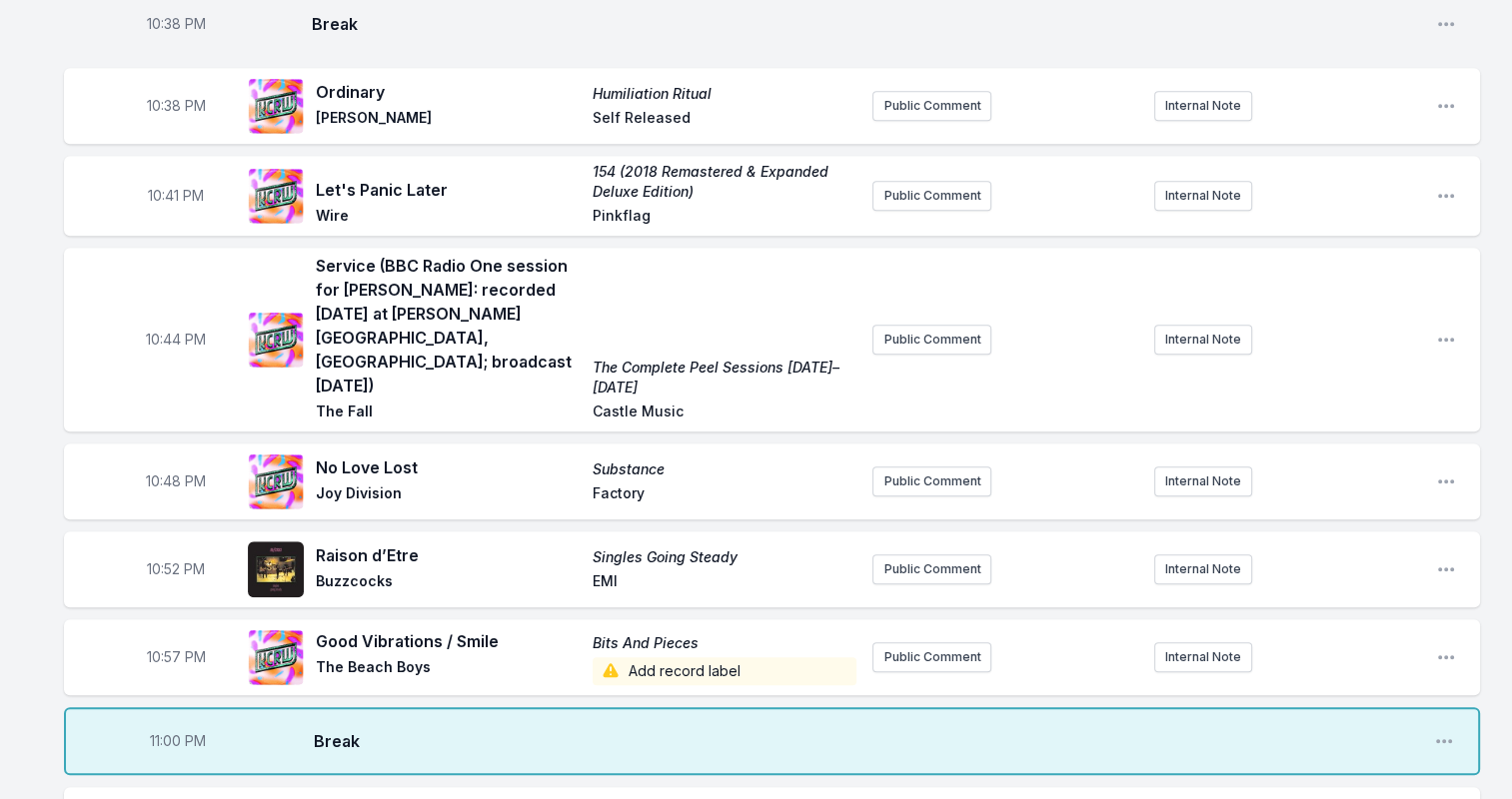 click on "The Fall" at bounding box center (448, 413) 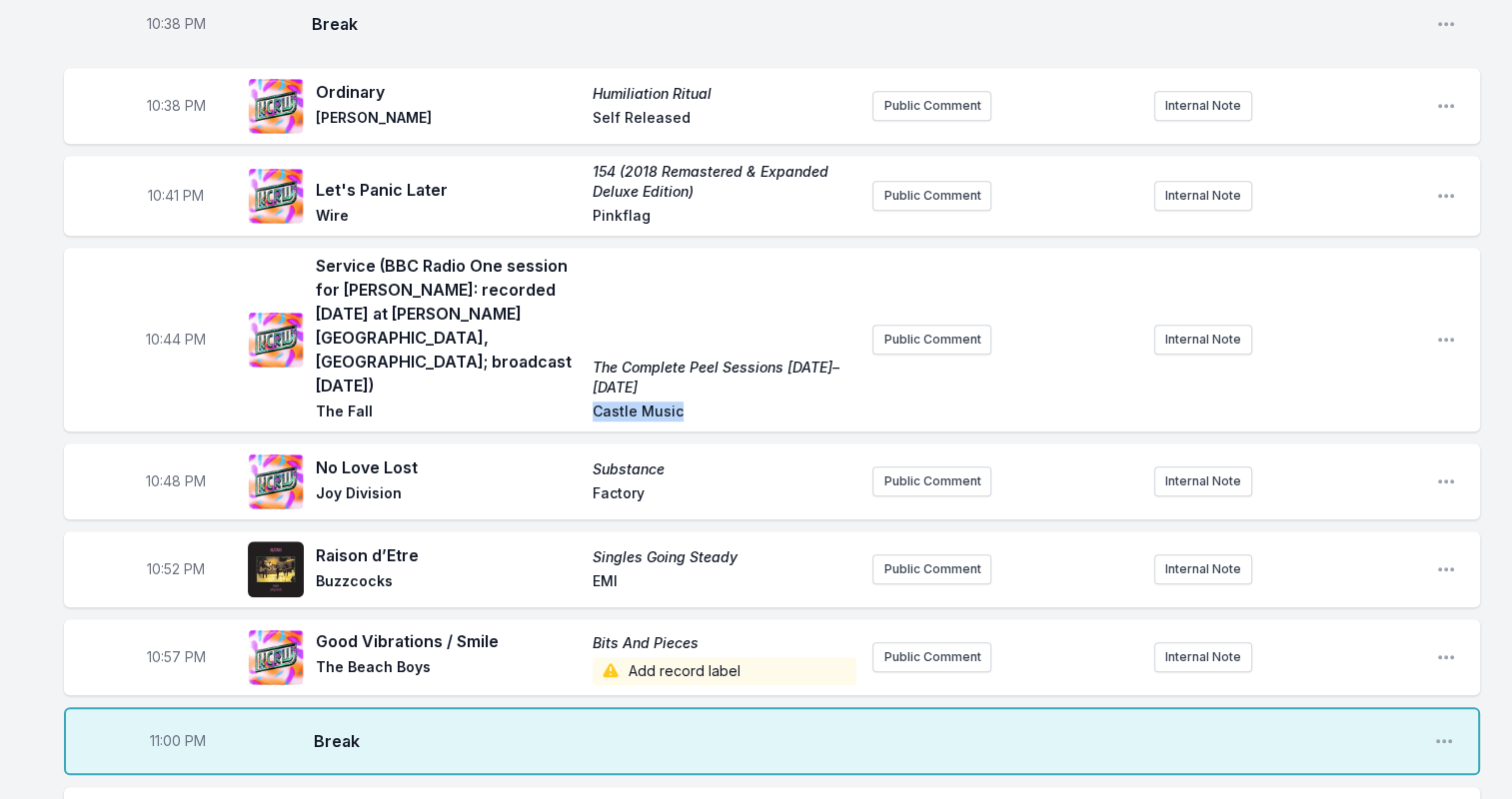 drag, startPoint x: 704, startPoint y: 354, endPoint x: 573, endPoint y: 369, distance: 131.85598 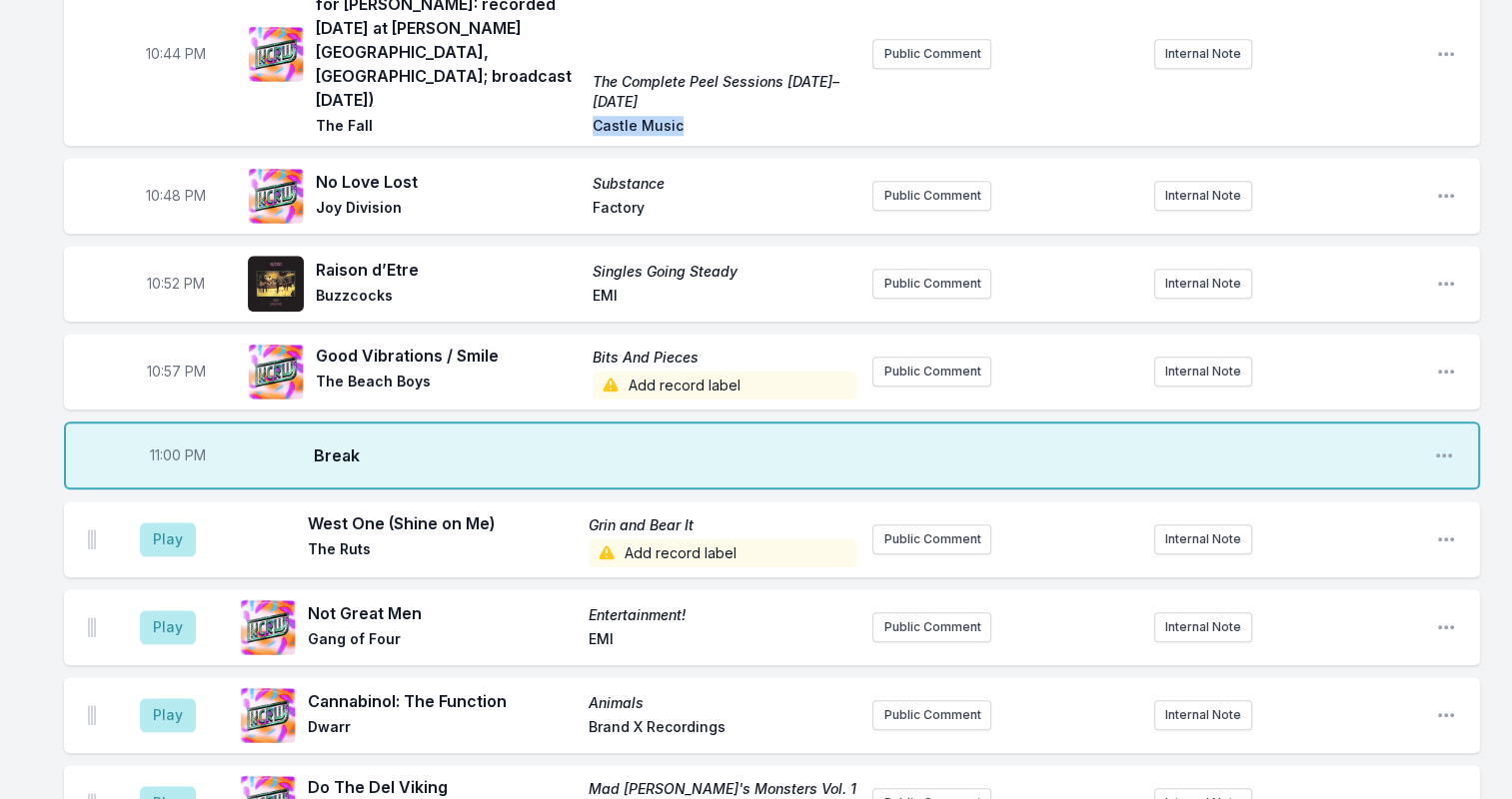 scroll, scrollTop: 1798, scrollLeft: 0, axis: vertical 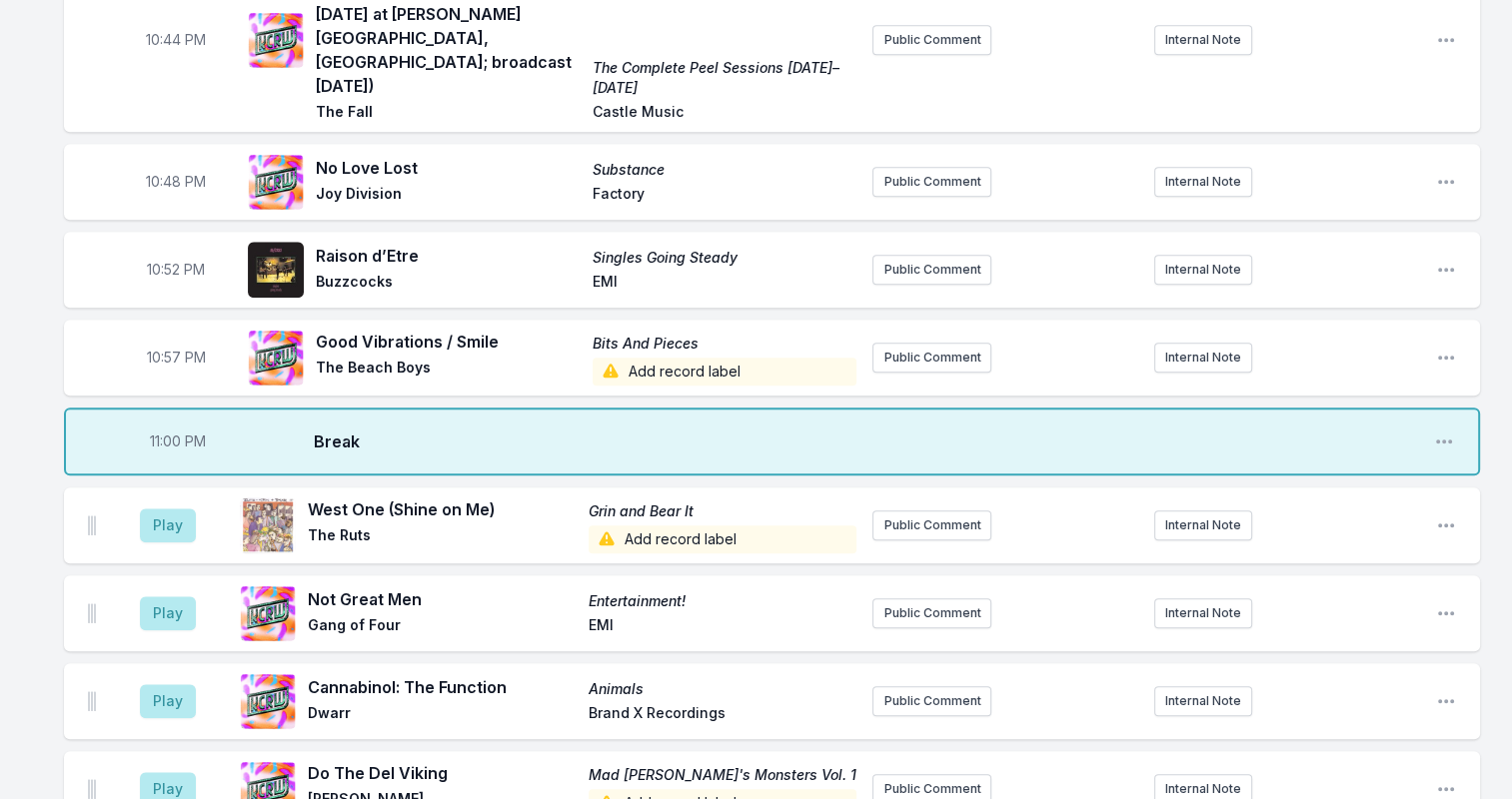 click on "Factory" at bounding box center (725, 196) 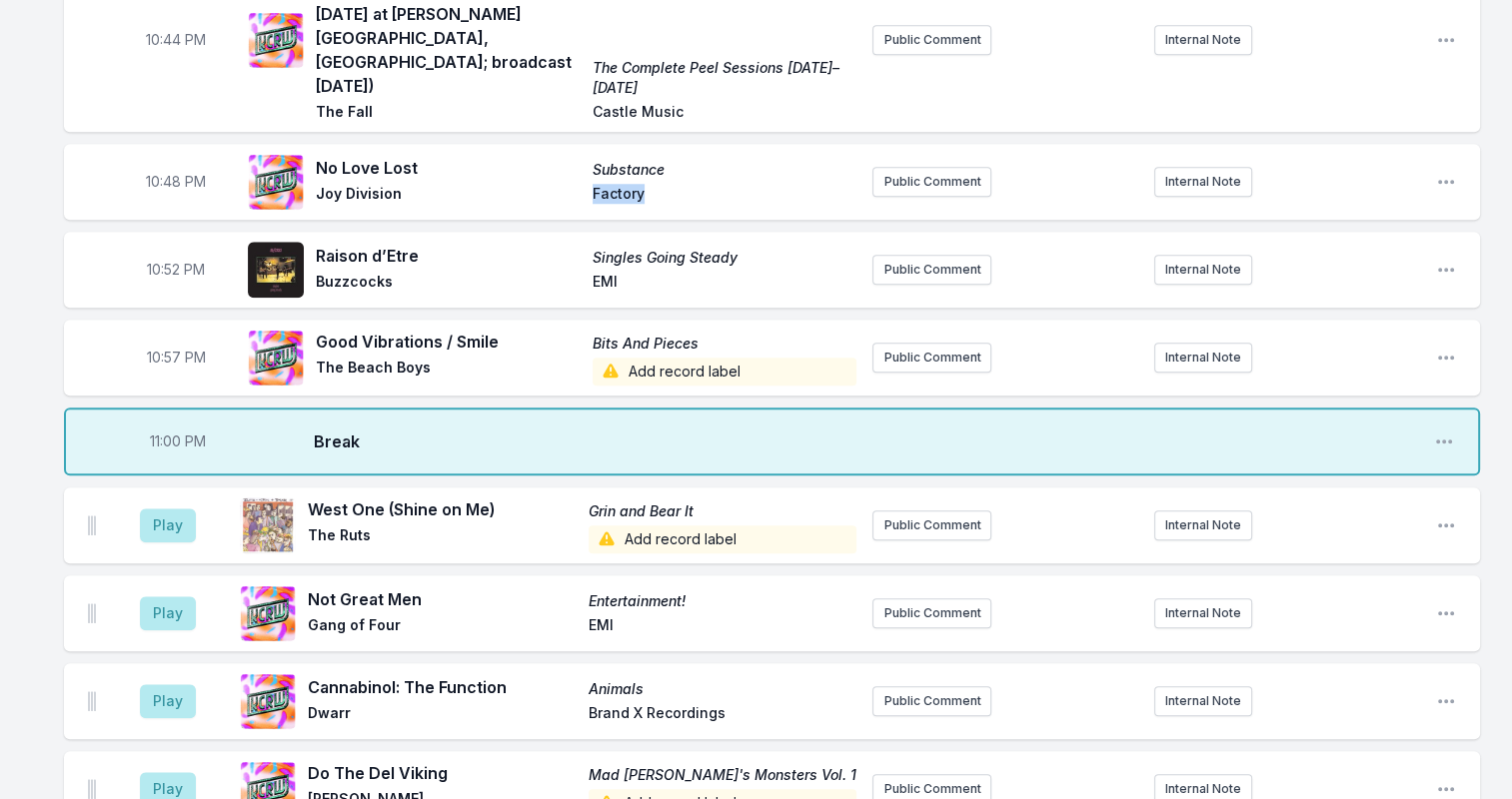click on "Factory" at bounding box center (725, 196) 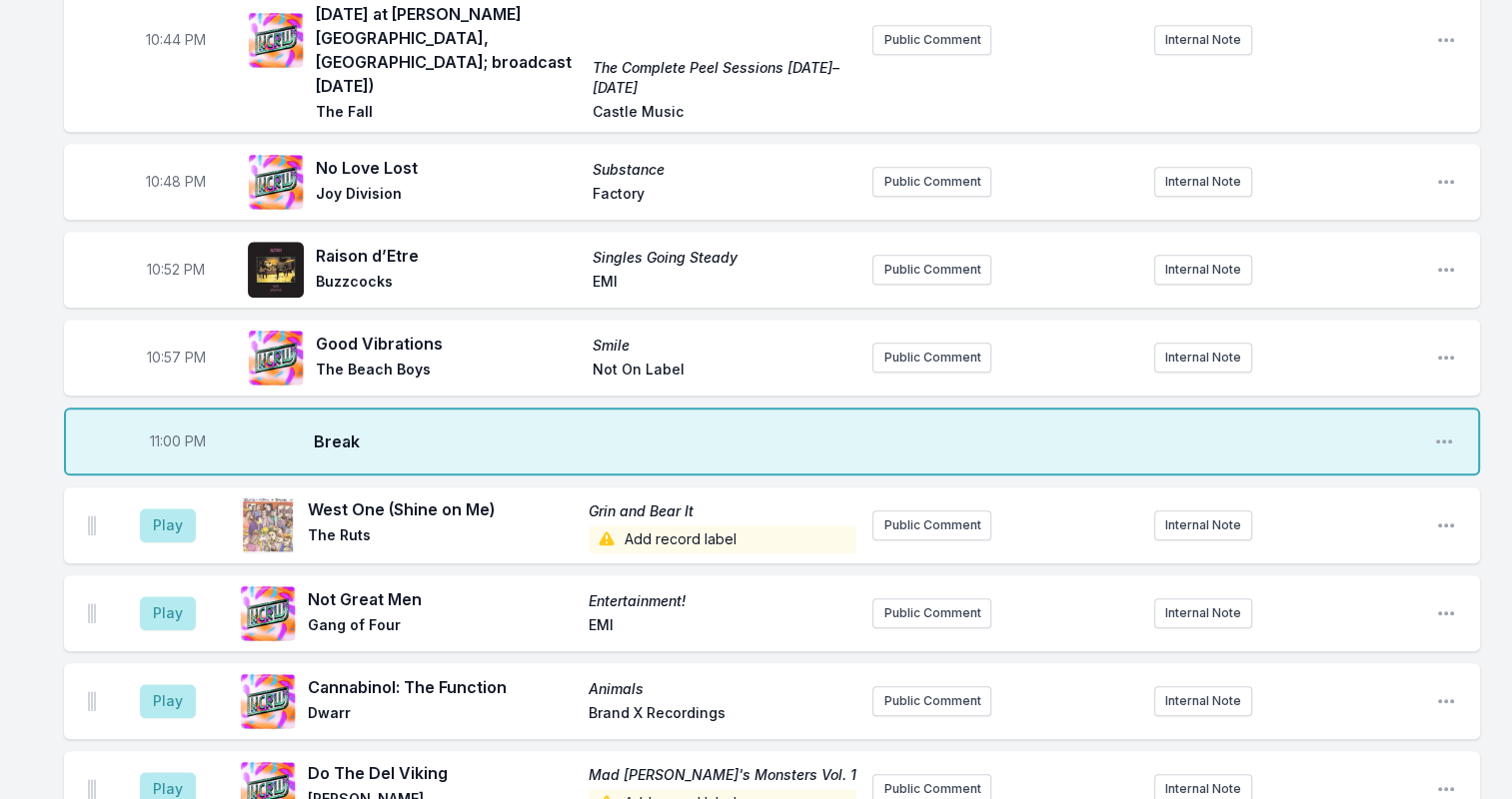 click on "EMI" at bounding box center [725, 284] 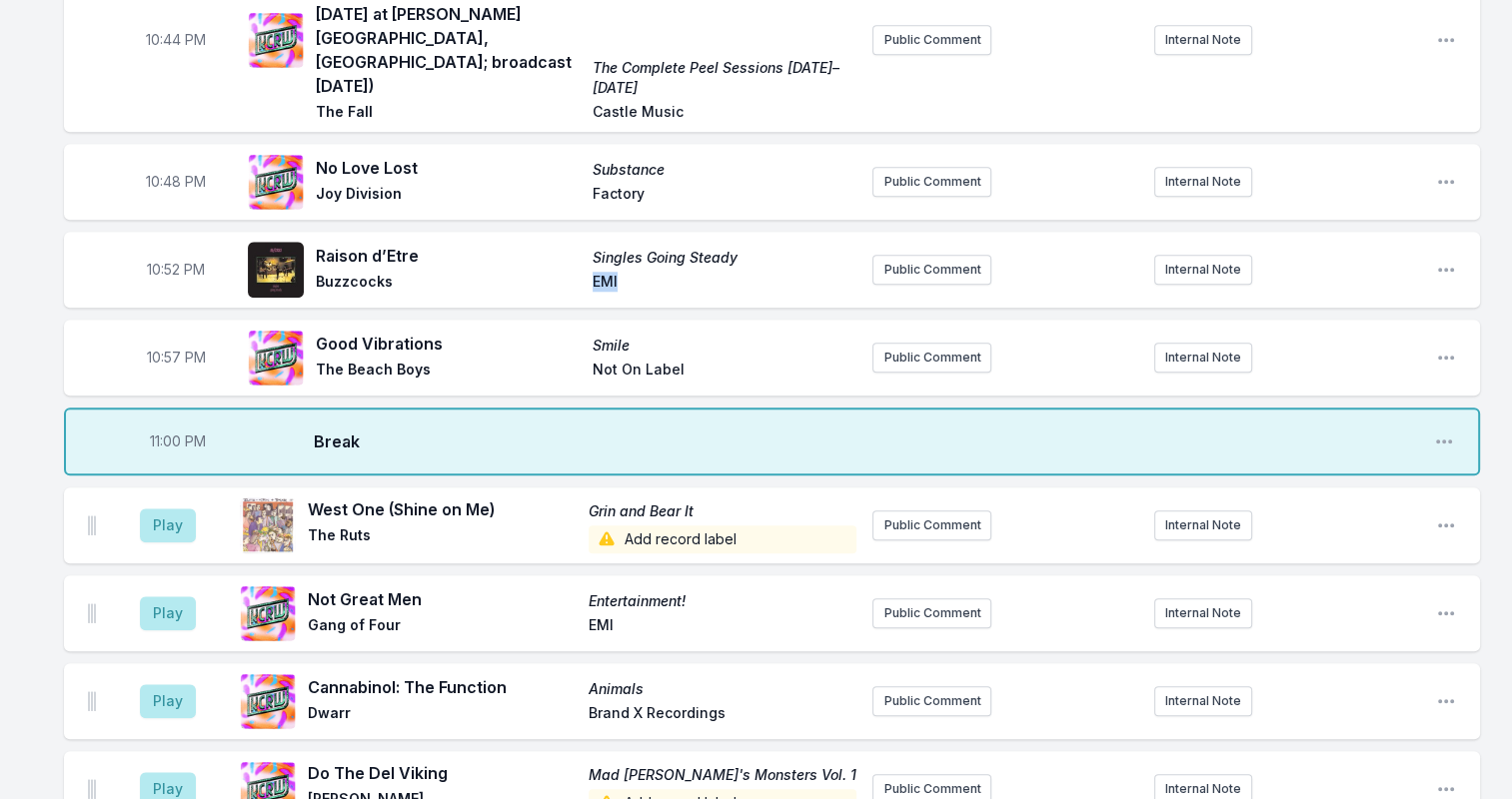 click on "EMI" at bounding box center [725, 284] 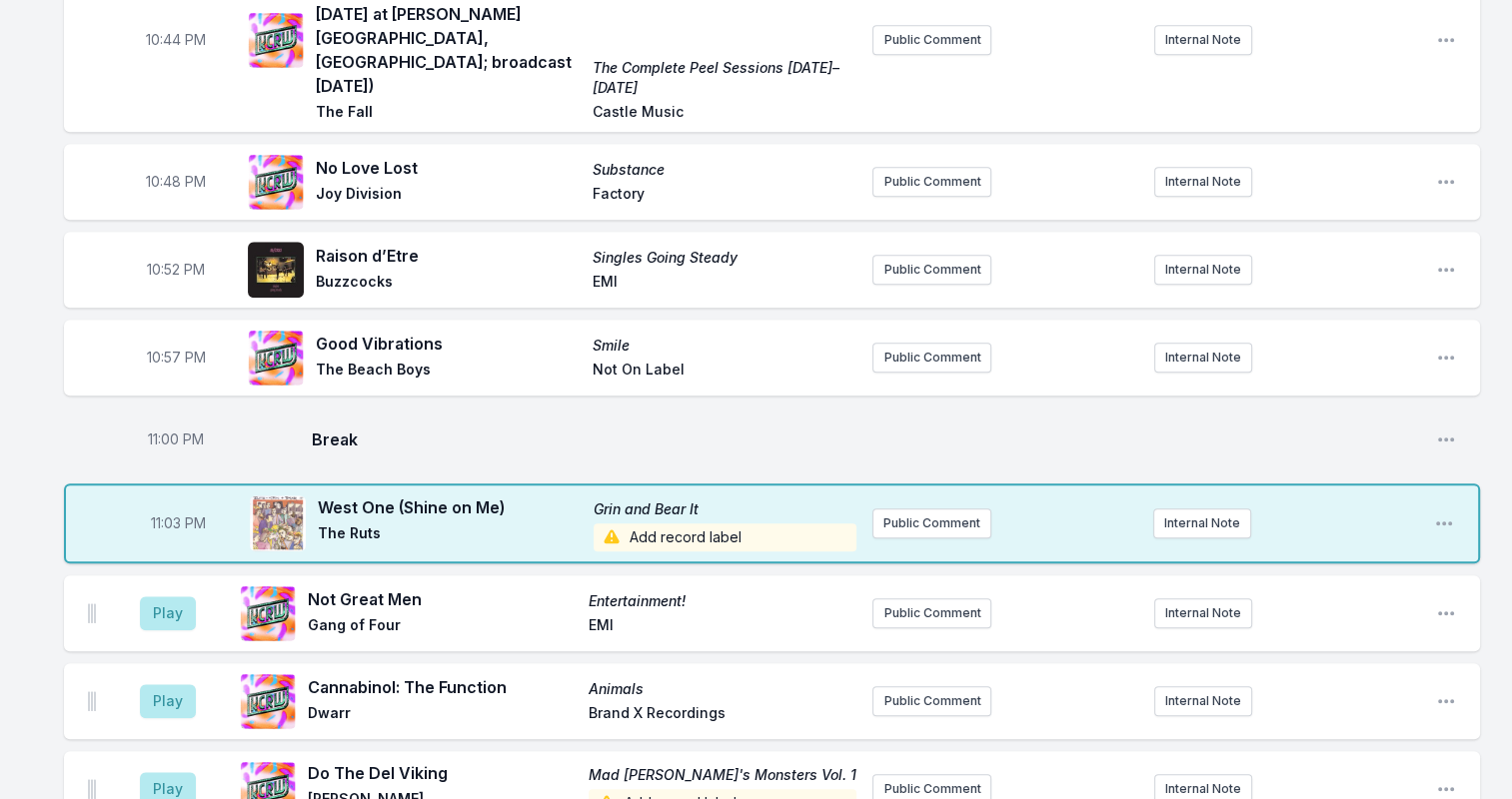 drag, startPoint x: 694, startPoint y: 318, endPoint x: 684, endPoint y: 322, distance: 10.77033 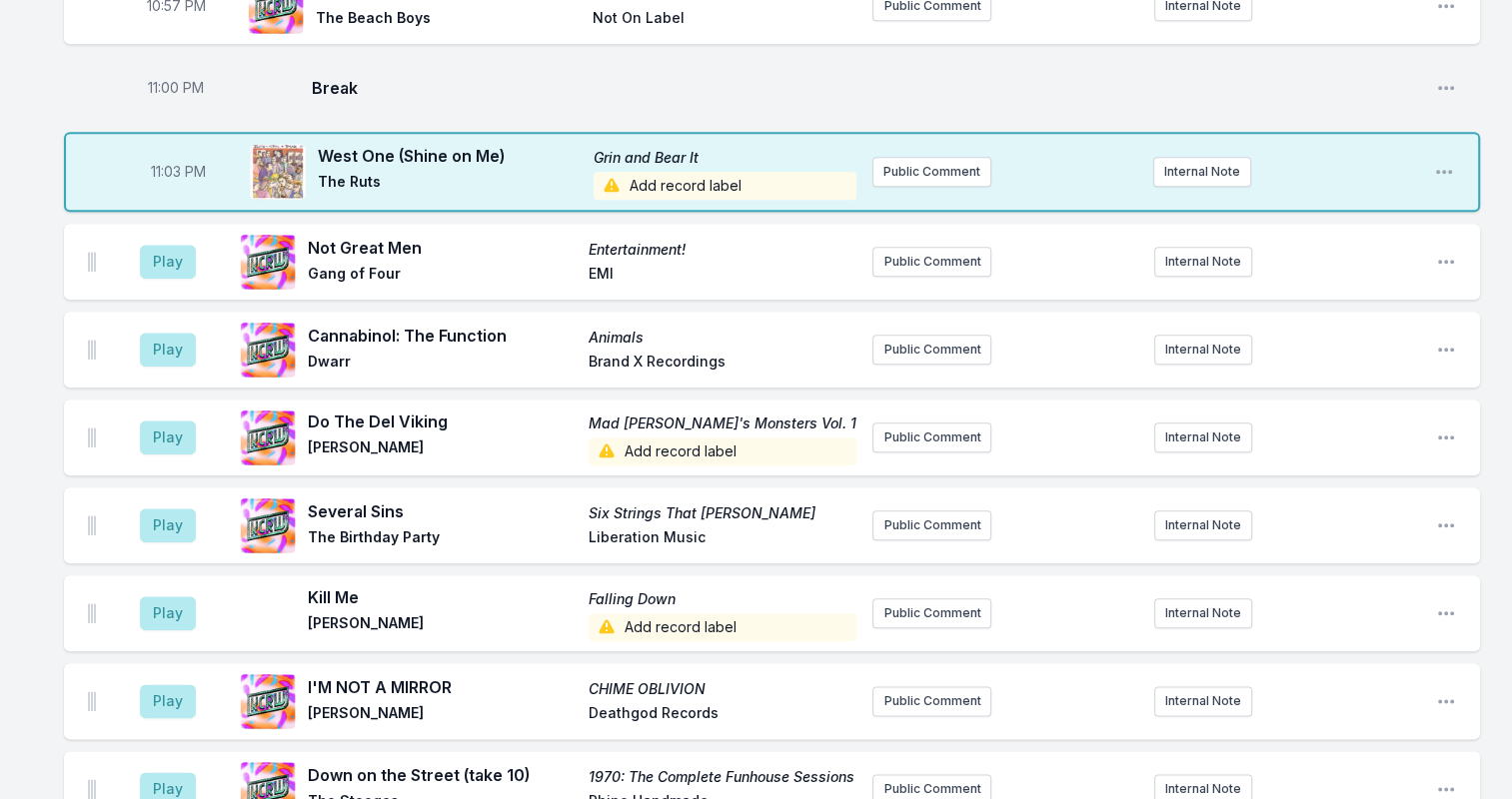 scroll, scrollTop: 2197, scrollLeft: 0, axis: vertical 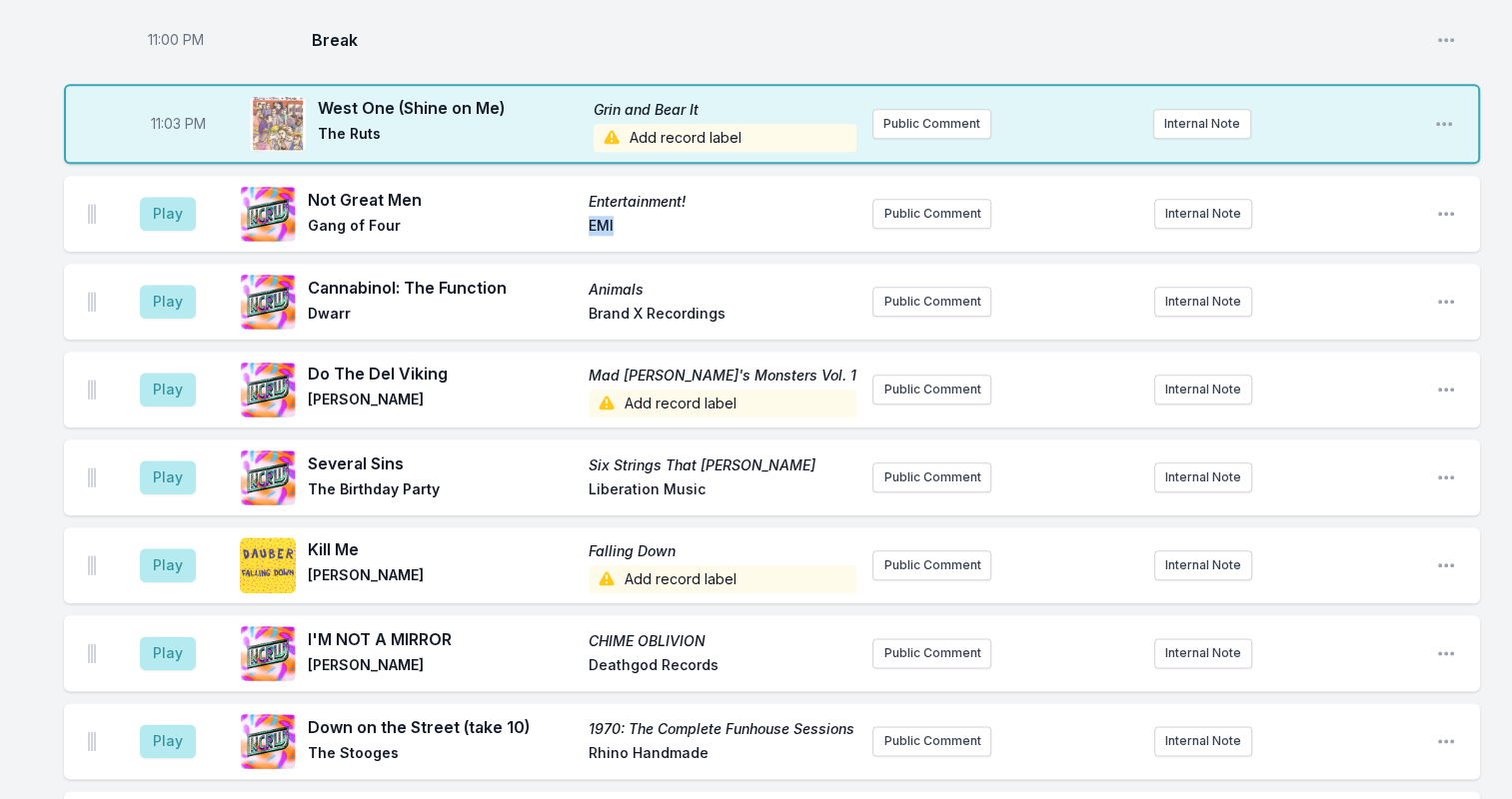 drag, startPoint x: 617, startPoint y: 180, endPoint x: 536, endPoint y: 182, distance: 81.02469 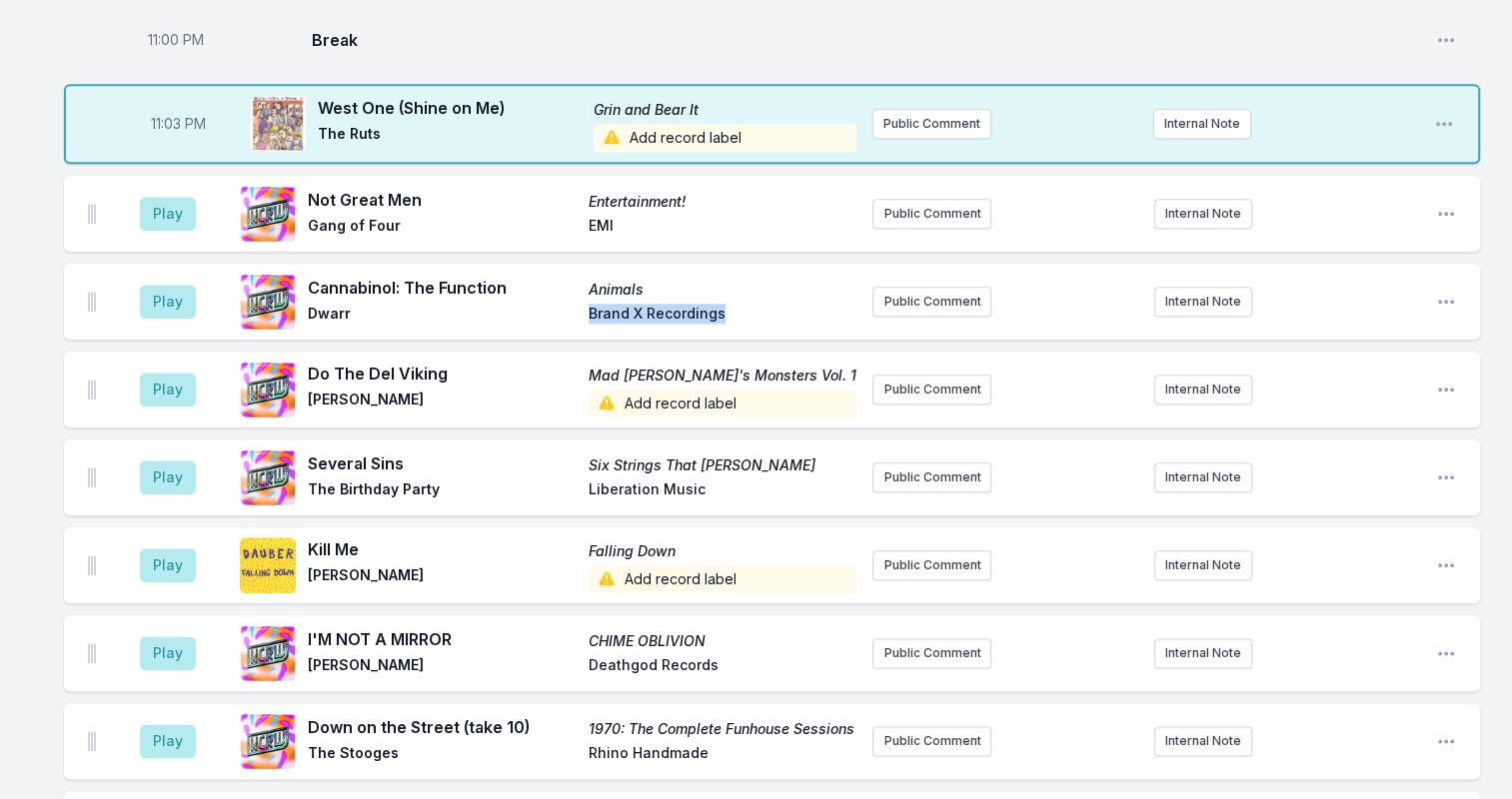 drag, startPoint x: 739, startPoint y: 270, endPoint x: 489, endPoint y: 270, distance: 250 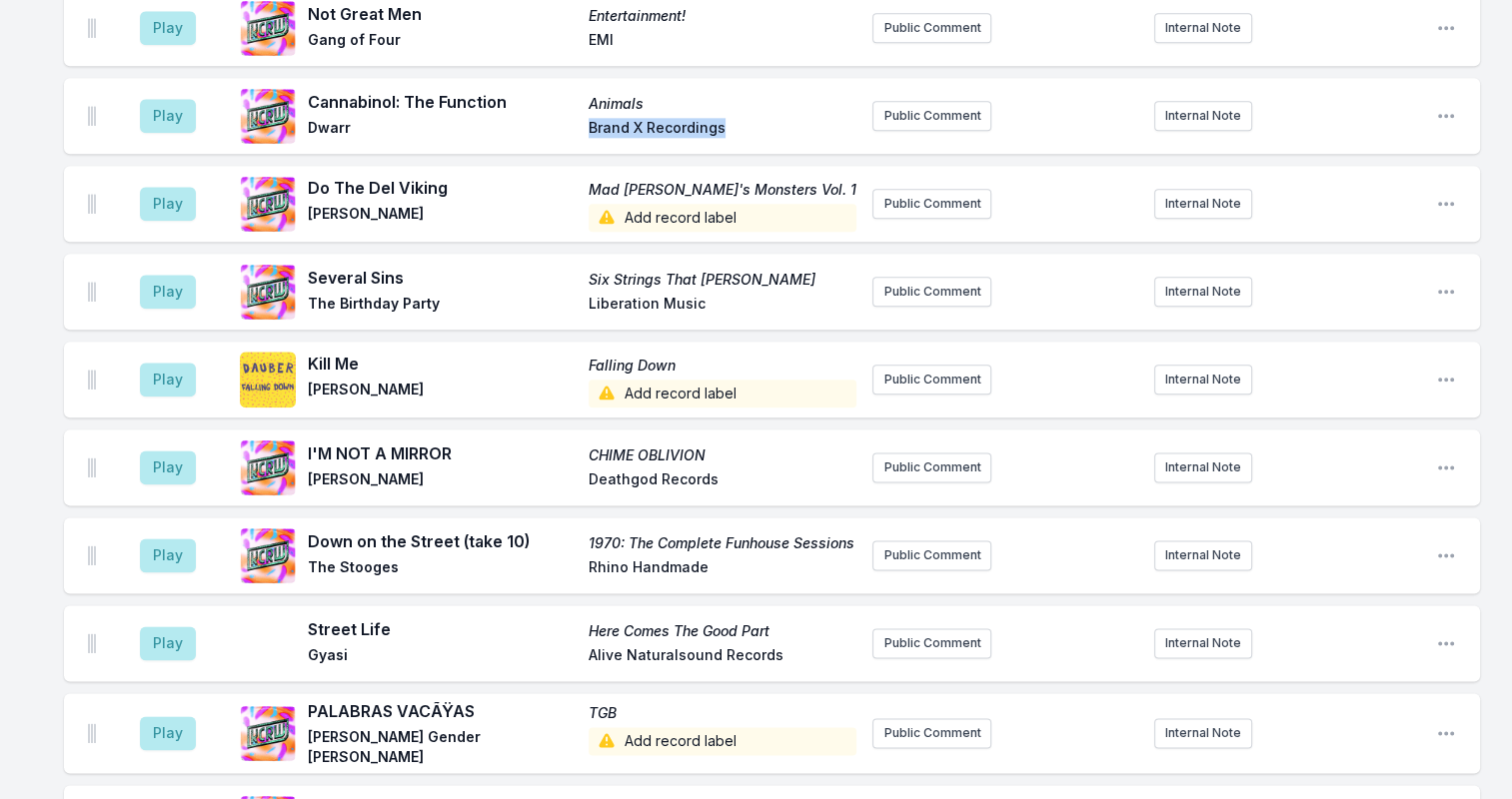 scroll, scrollTop: 2397, scrollLeft: 0, axis: vertical 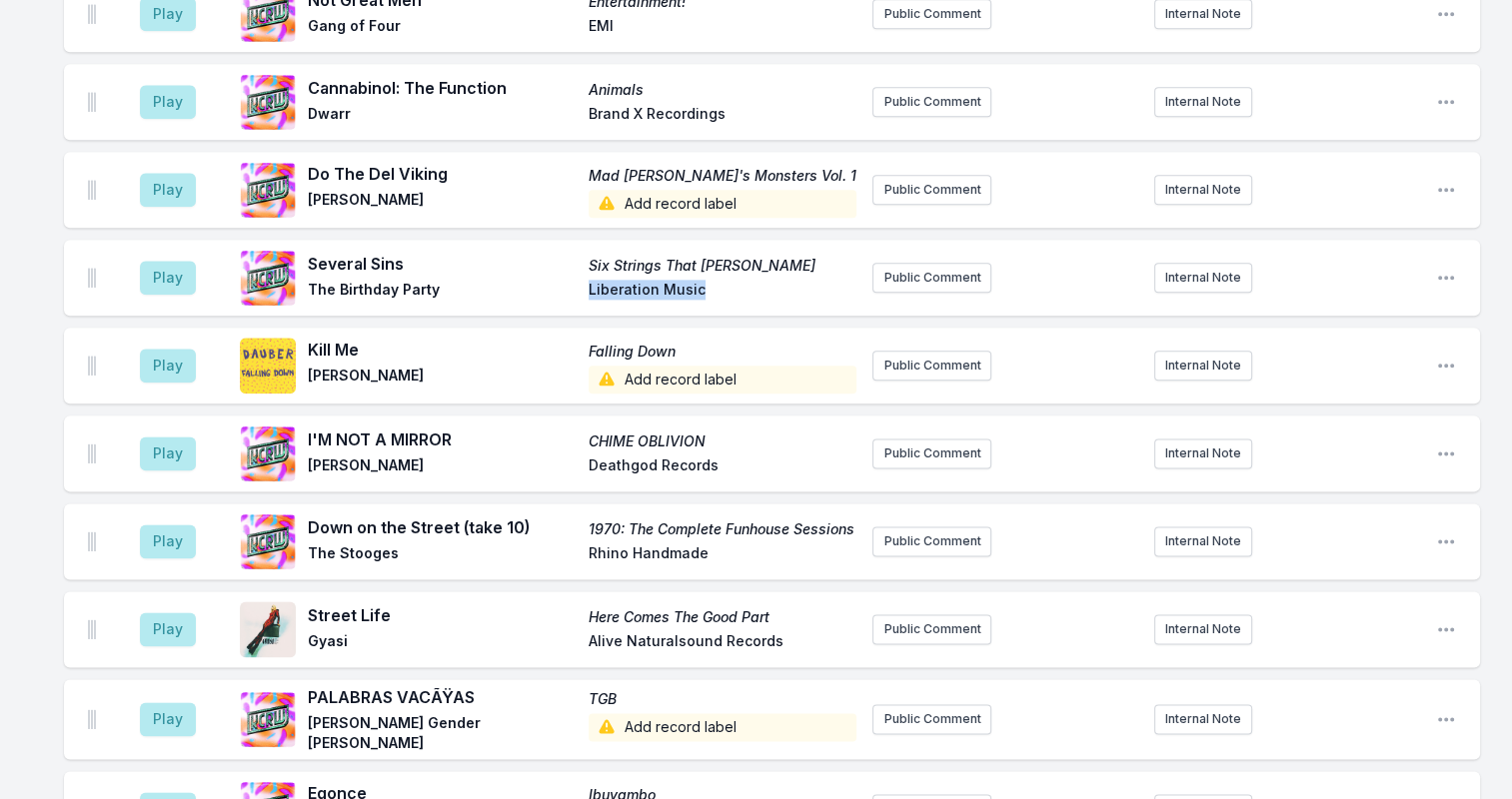 drag, startPoint x: 704, startPoint y: 240, endPoint x: 484, endPoint y: 241, distance: 220.00227 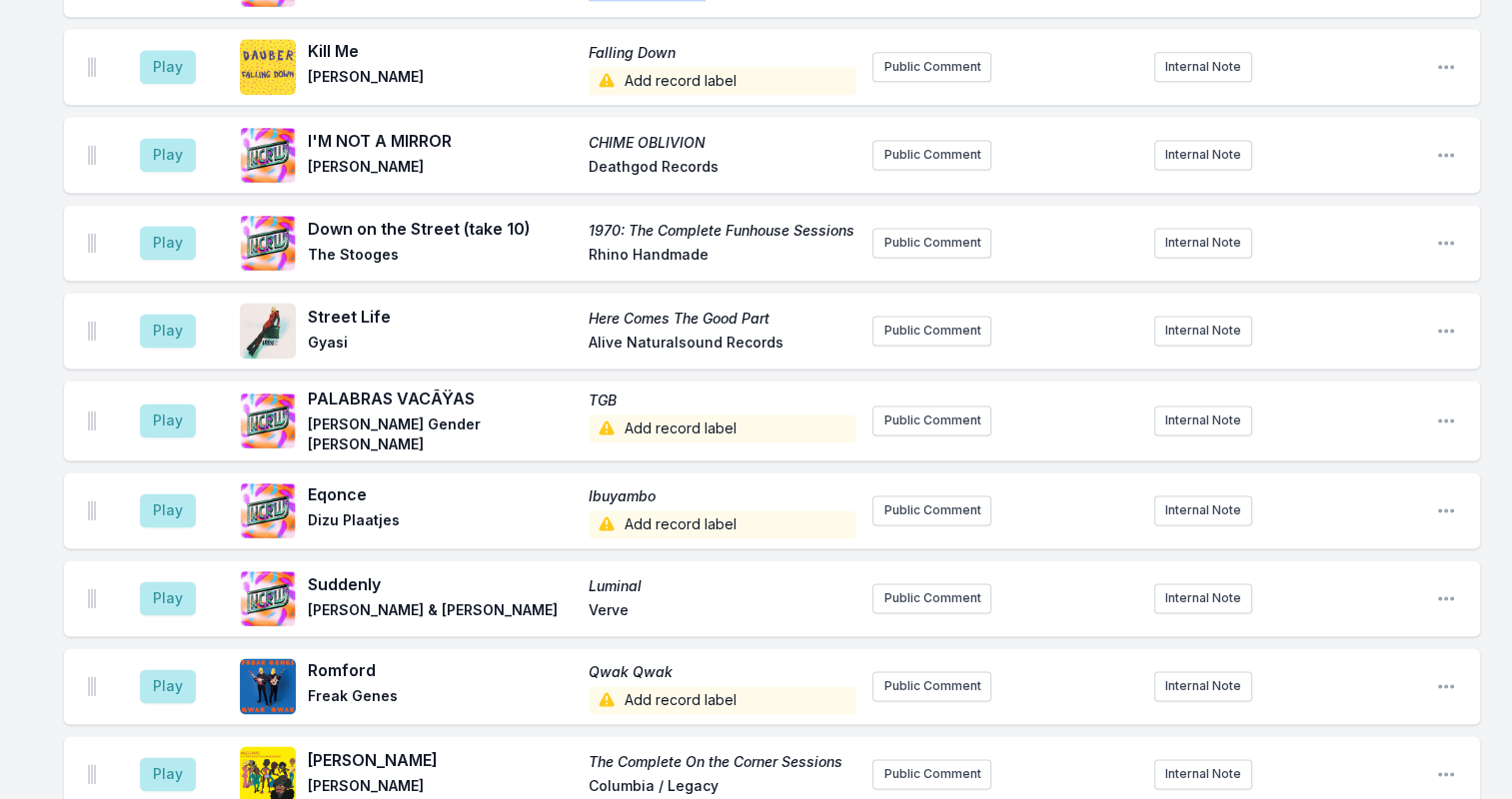 scroll, scrollTop: 2697, scrollLeft: 0, axis: vertical 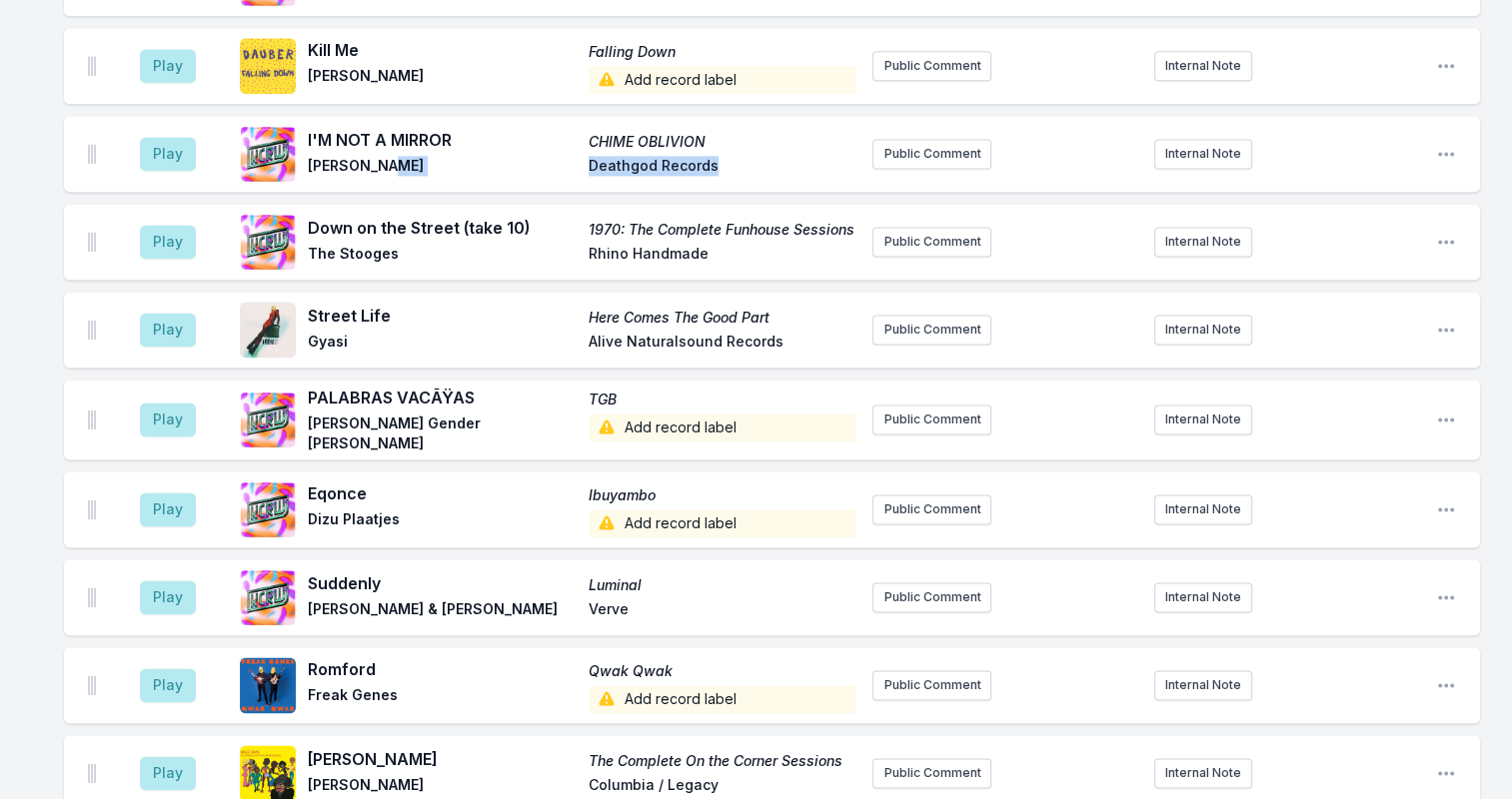 drag, startPoint x: 725, startPoint y: 124, endPoint x: 462, endPoint y: 140, distance: 263.48624 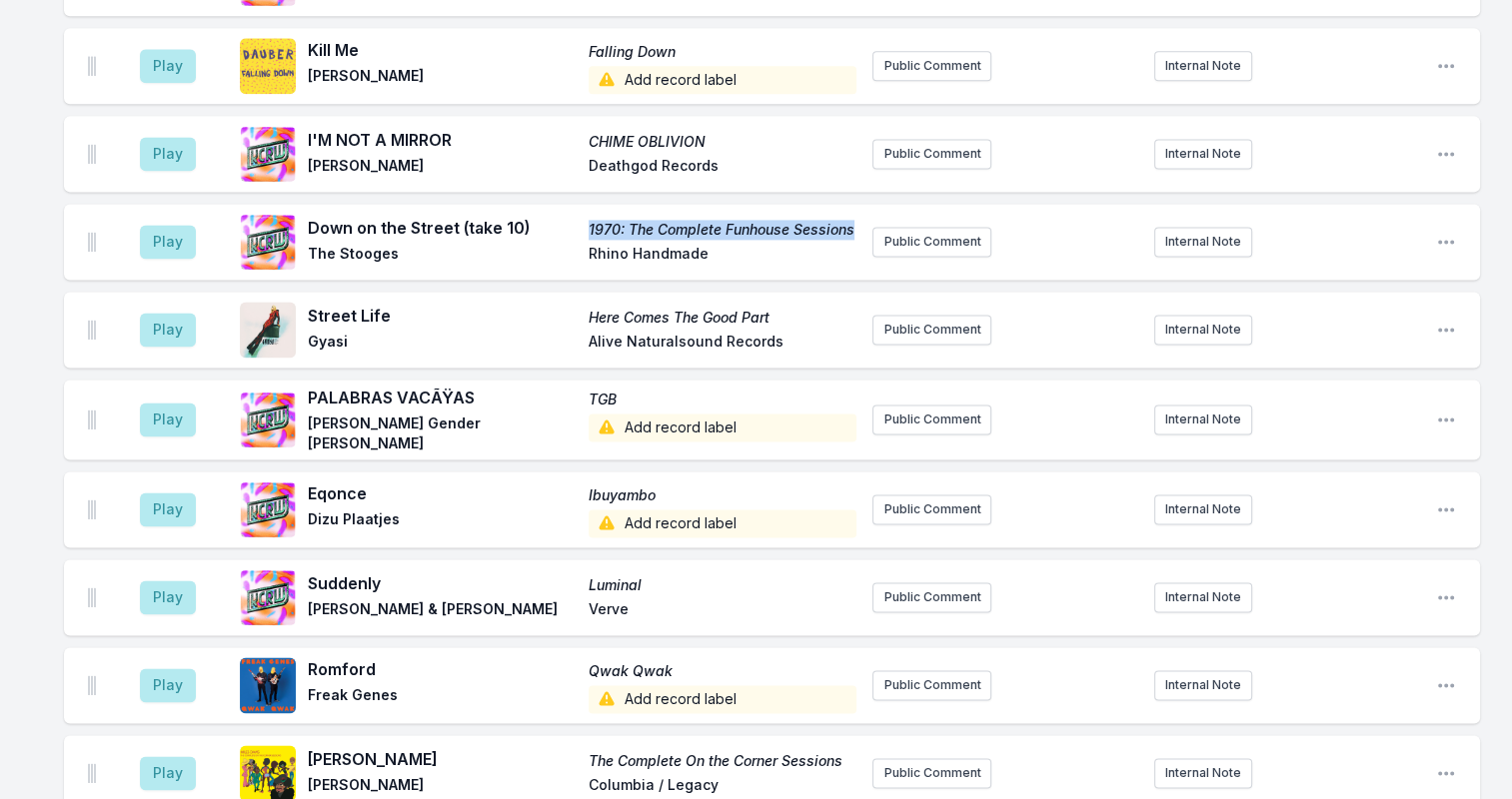 drag, startPoint x: 850, startPoint y: 185, endPoint x: 556, endPoint y: 184, distance: 294.0017 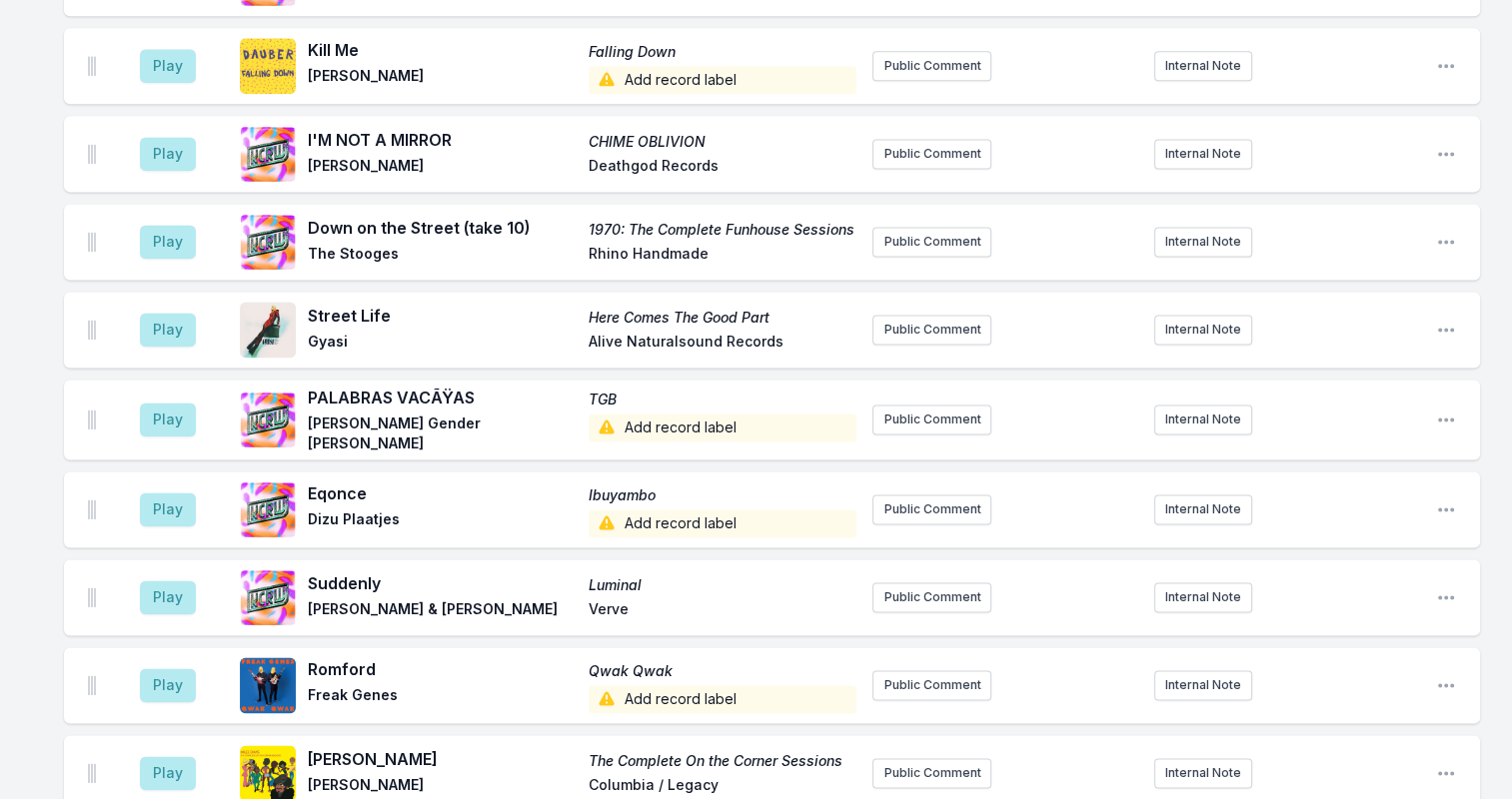 click on "Down on the Street (take 10) 1970: The Complete Funhouse Sessions The Stooges Rhino Handmade" at bounding box center (582, 242) 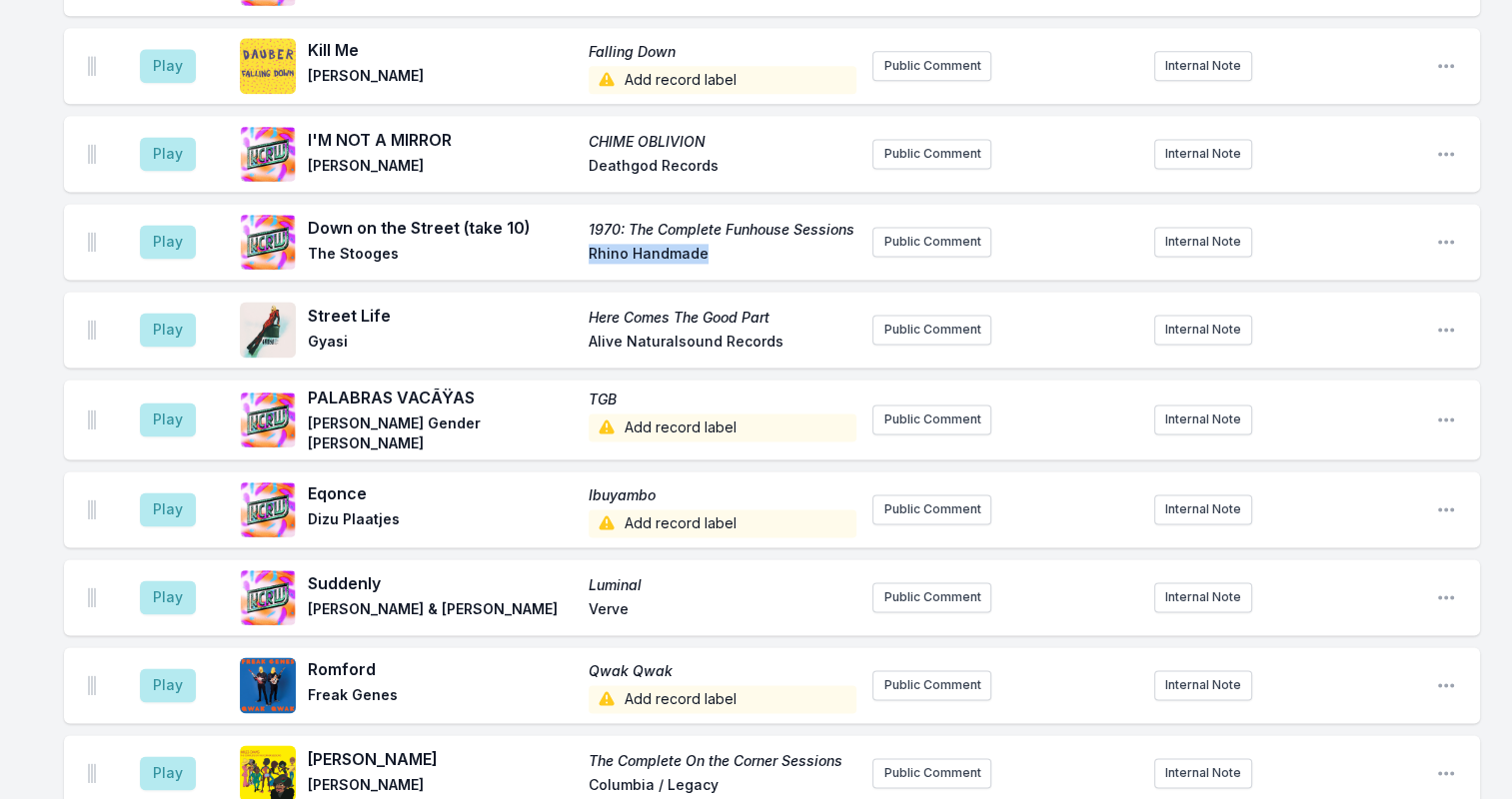 drag, startPoint x: 604, startPoint y: 211, endPoint x: 728, endPoint y: 213, distance: 124.01613 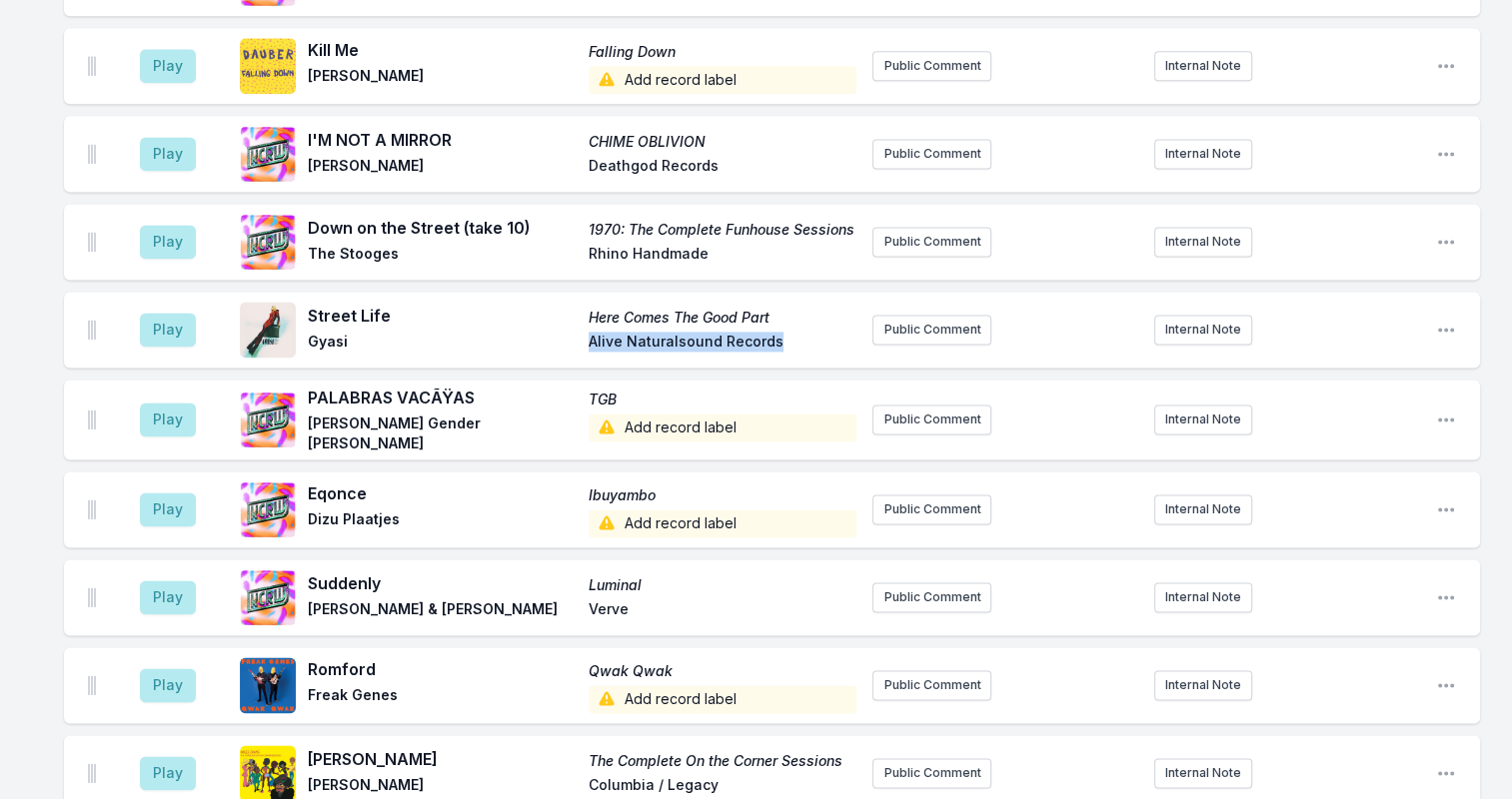 drag, startPoint x: 791, startPoint y: 292, endPoint x: 501, endPoint y: 294, distance: 290.0069 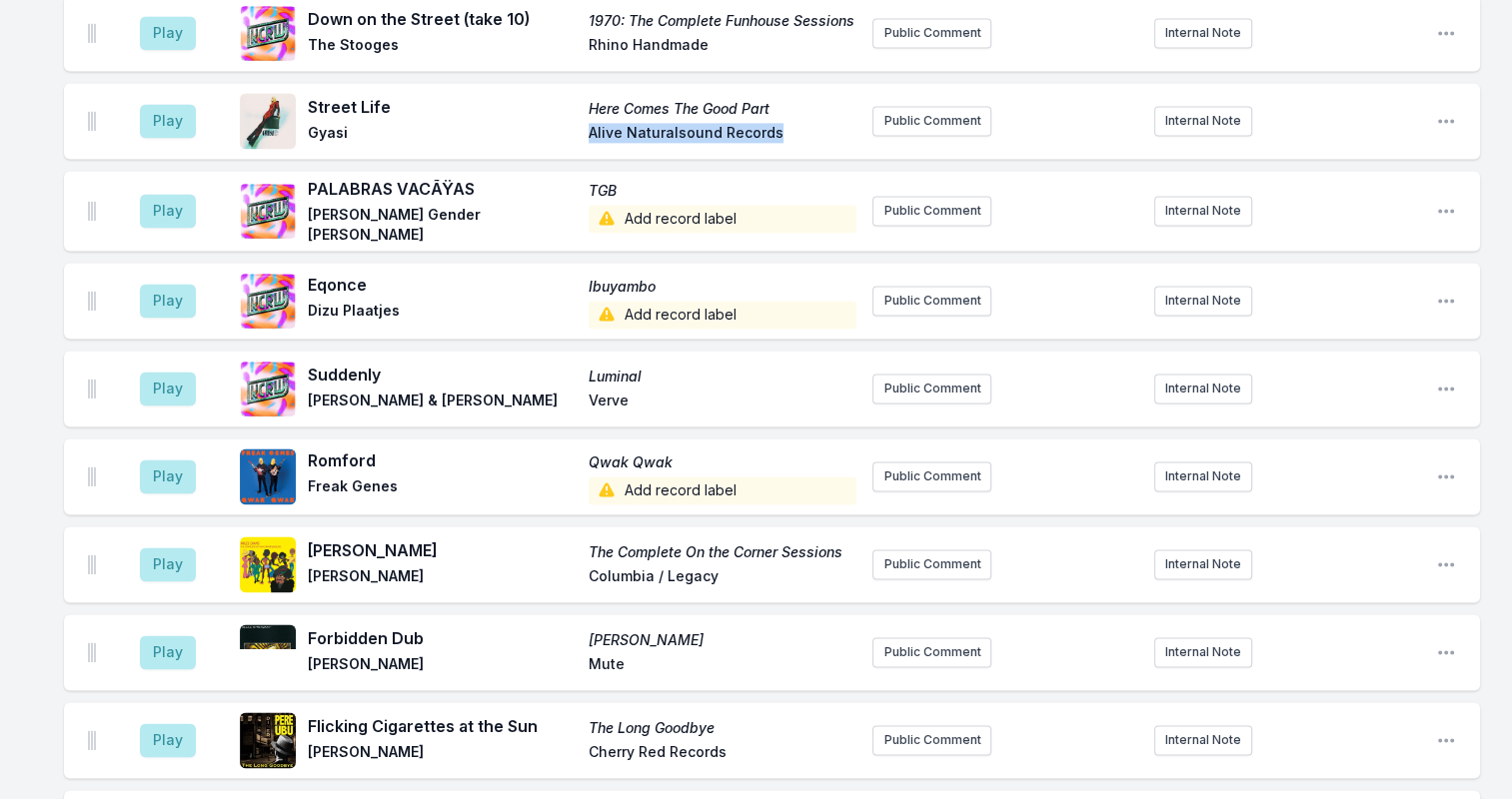 scroll, scrollTop: 2996, scrollLeft: 0, axis: vertical 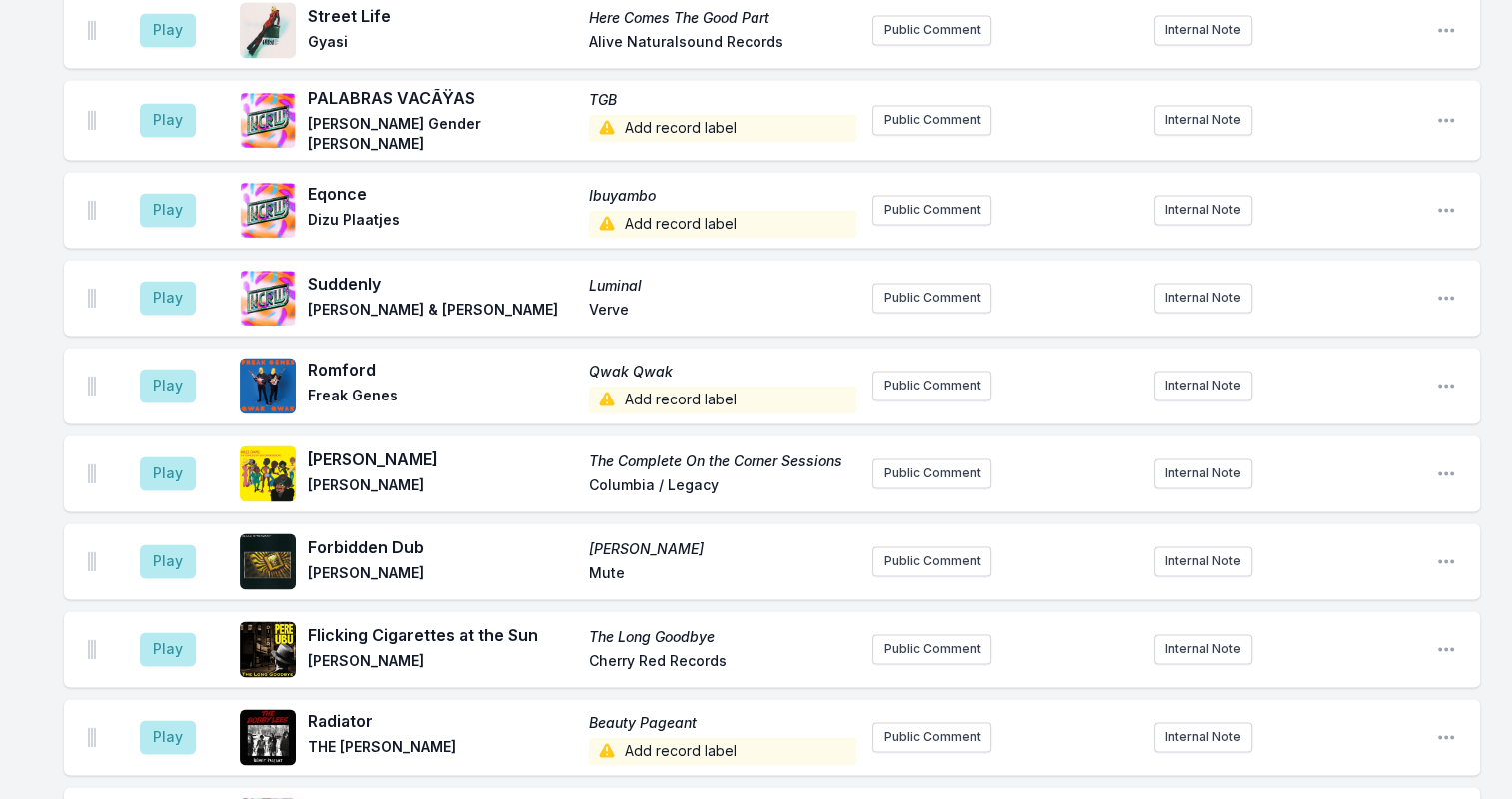 click on "Verve" at bounding box center (723, 312) 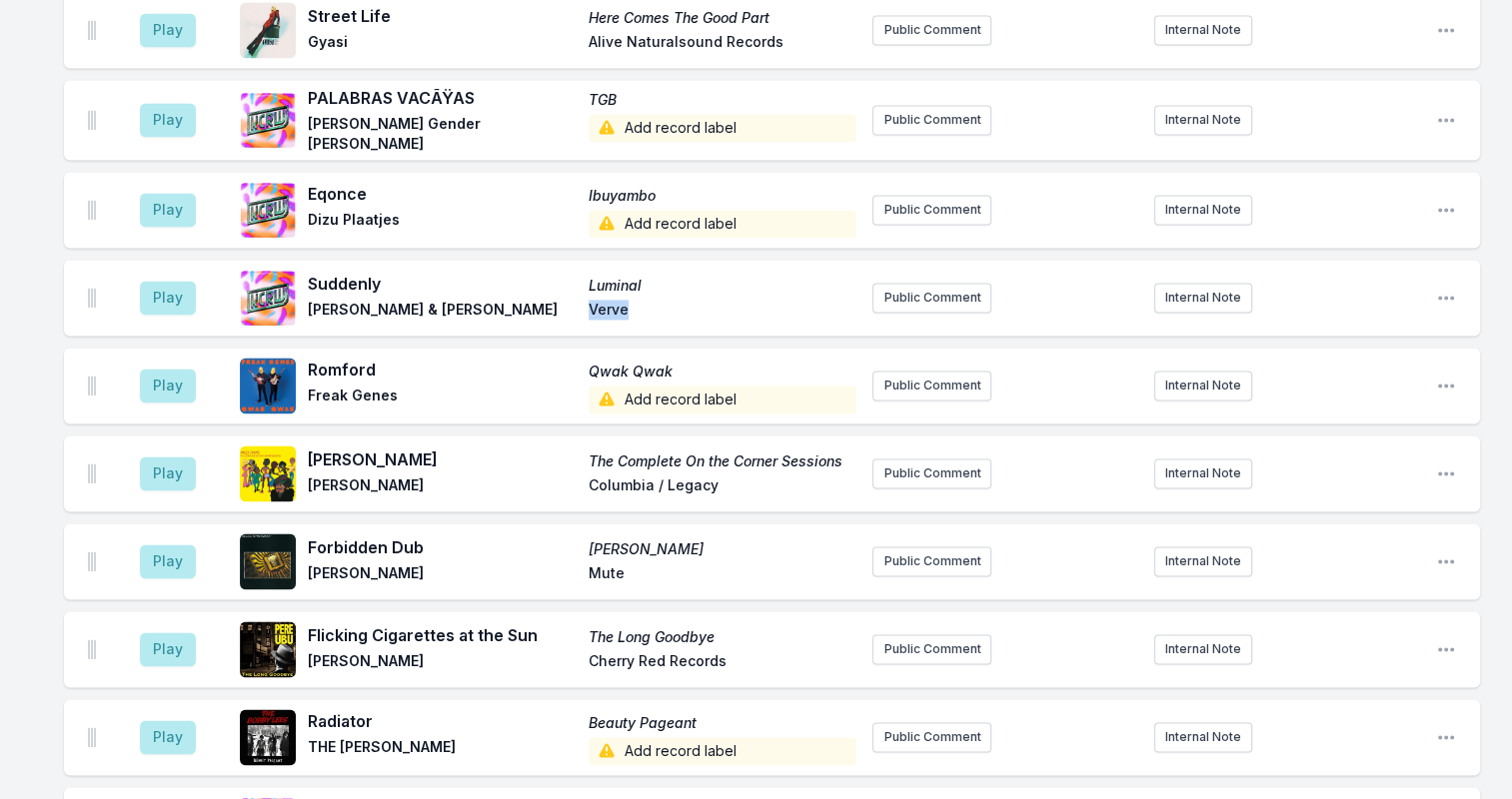 click on "Verve" at bounding box center (723, 312) 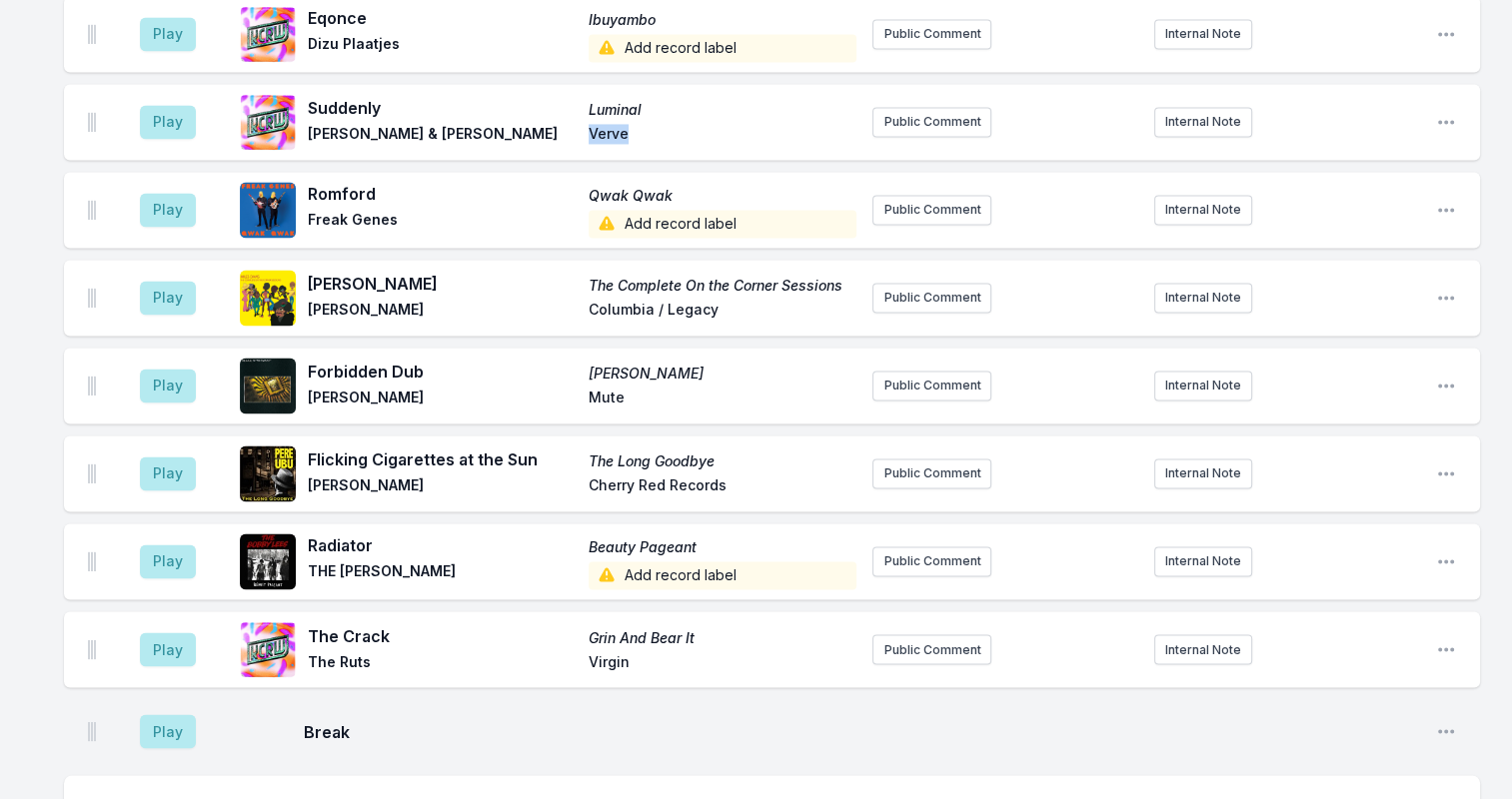 scroll, scrollTop: 3196, scrollLeft: 0, axis: vertical 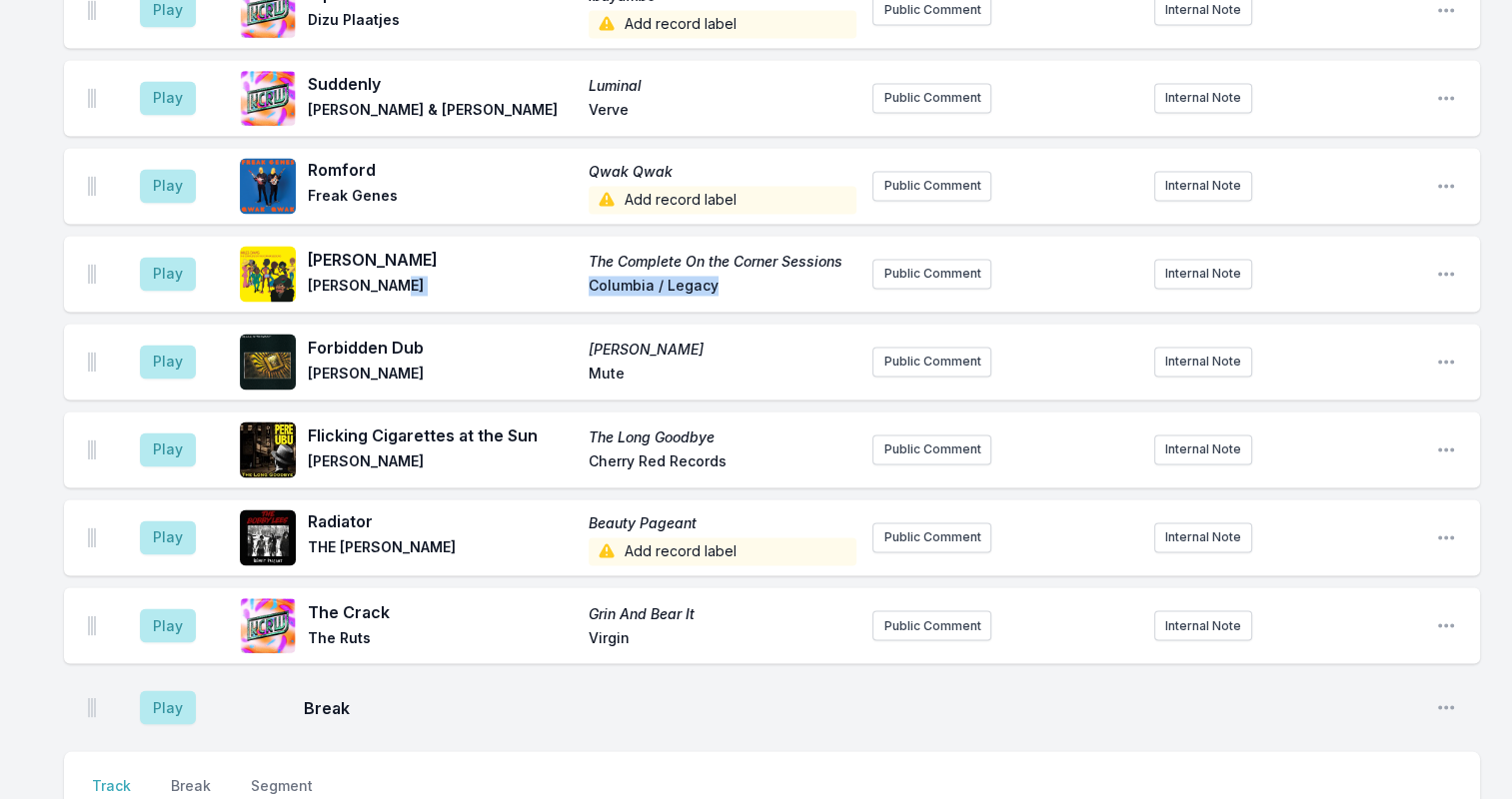 drag, startPoint x: 687, startPoint y: 240, endPoint x: 550, endPoint y: 241, distance: 137.00365 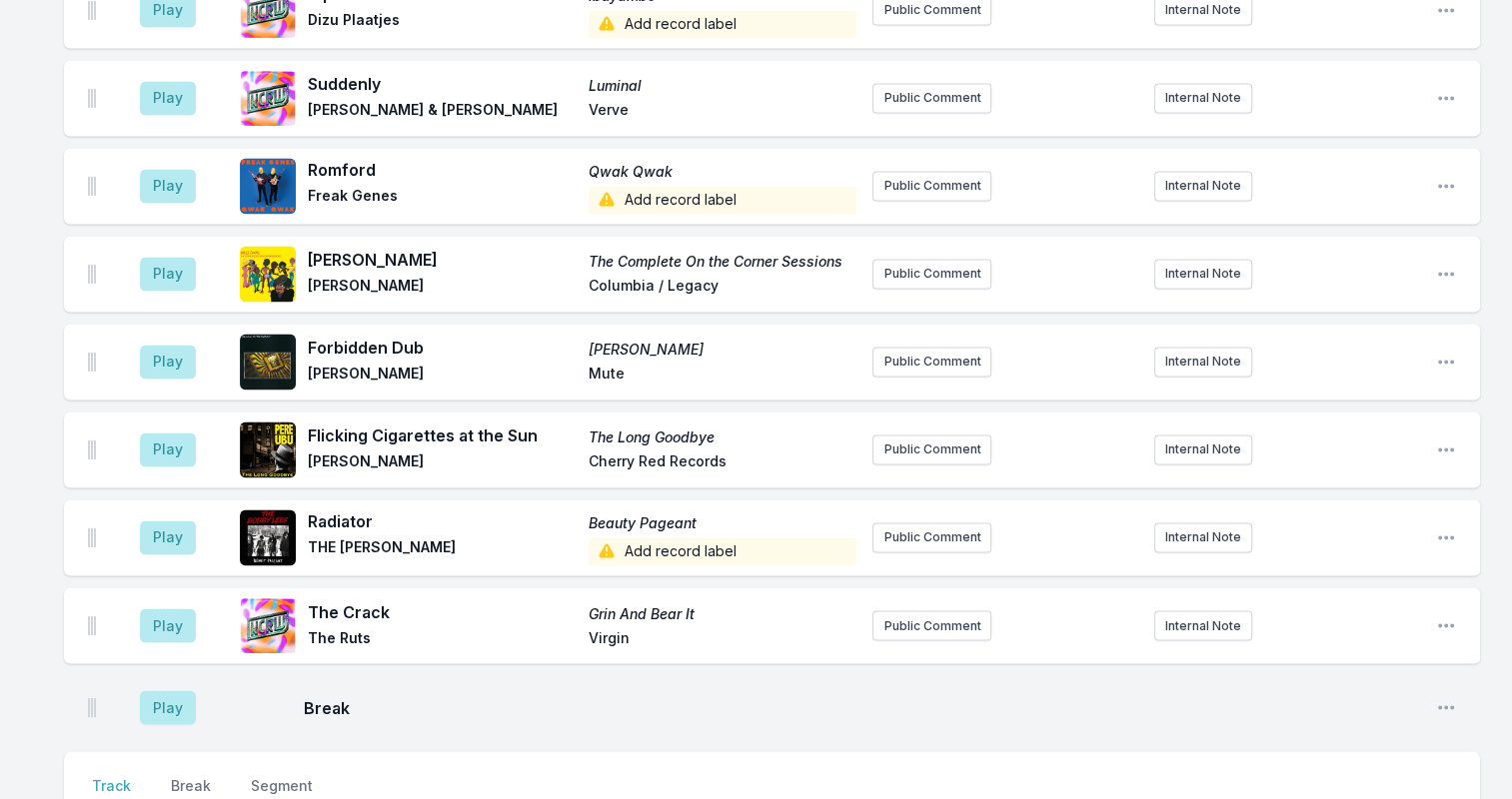 click on "Mute" at bounding box center [723, 376] 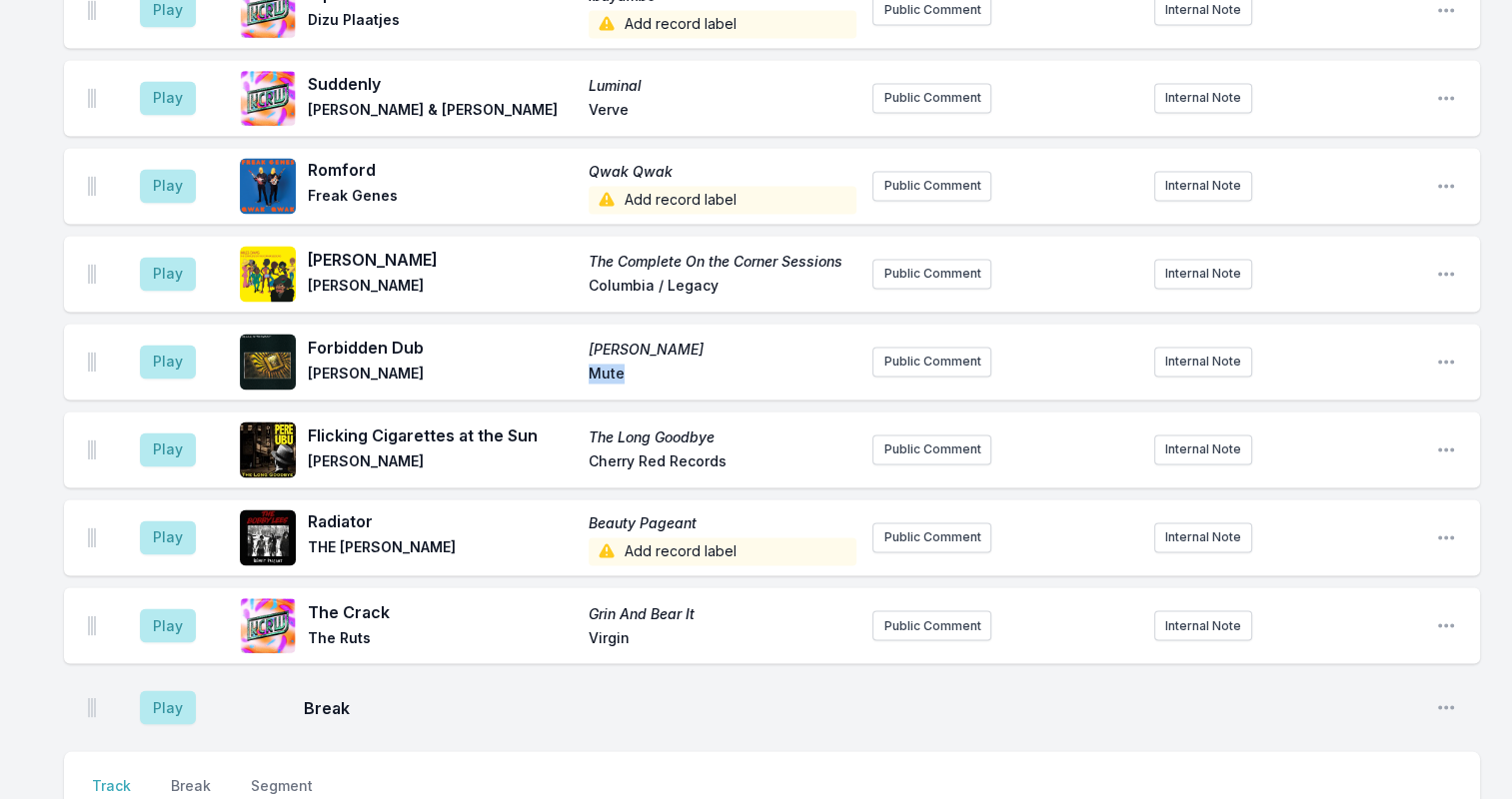 click on "Mute" at bounding box center [723, 376] 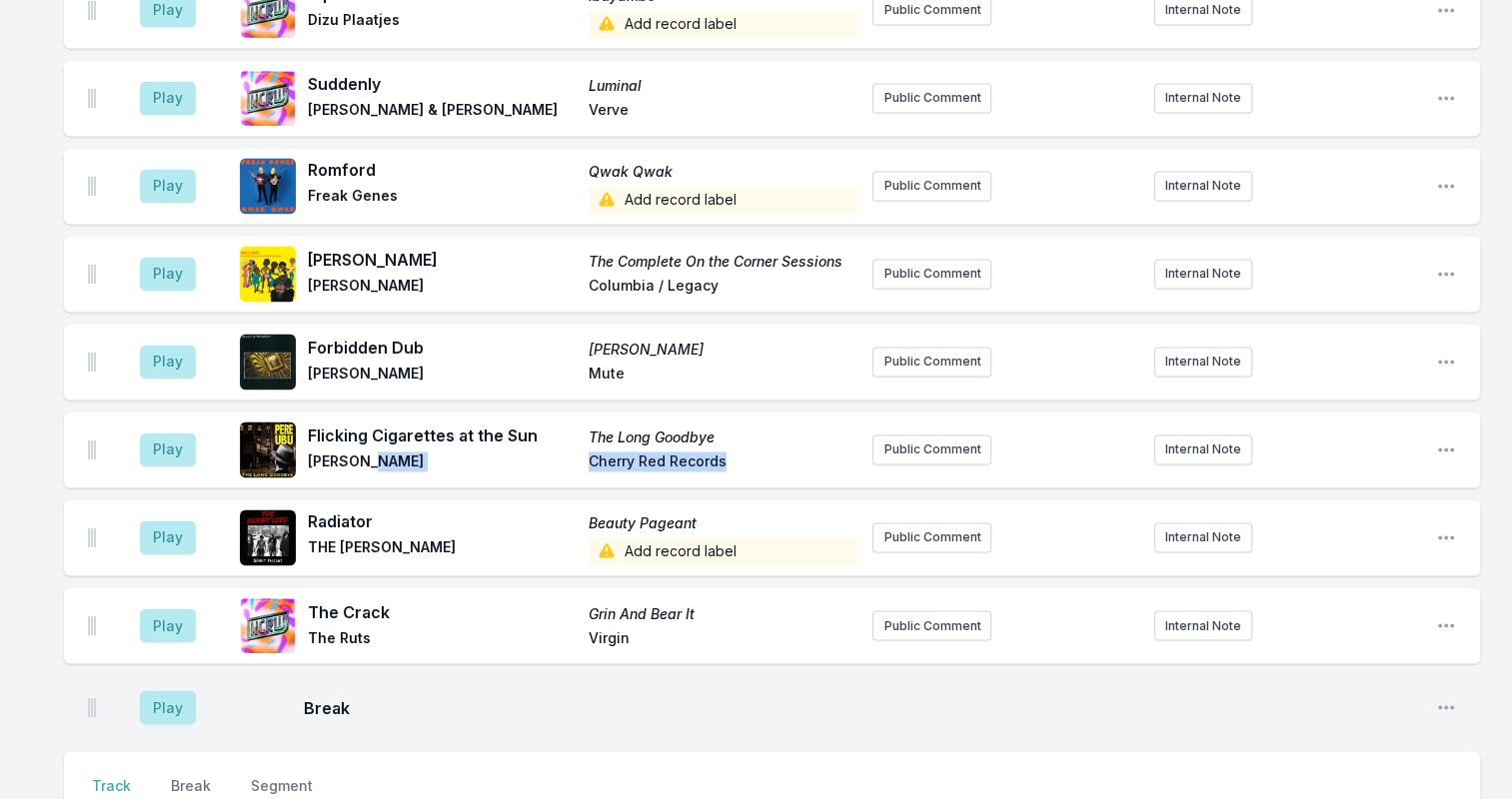 drag, startPoint x: 731, startPoint y: 409, endPoint x: 555, endPoint y: 406, distance: 176.02557 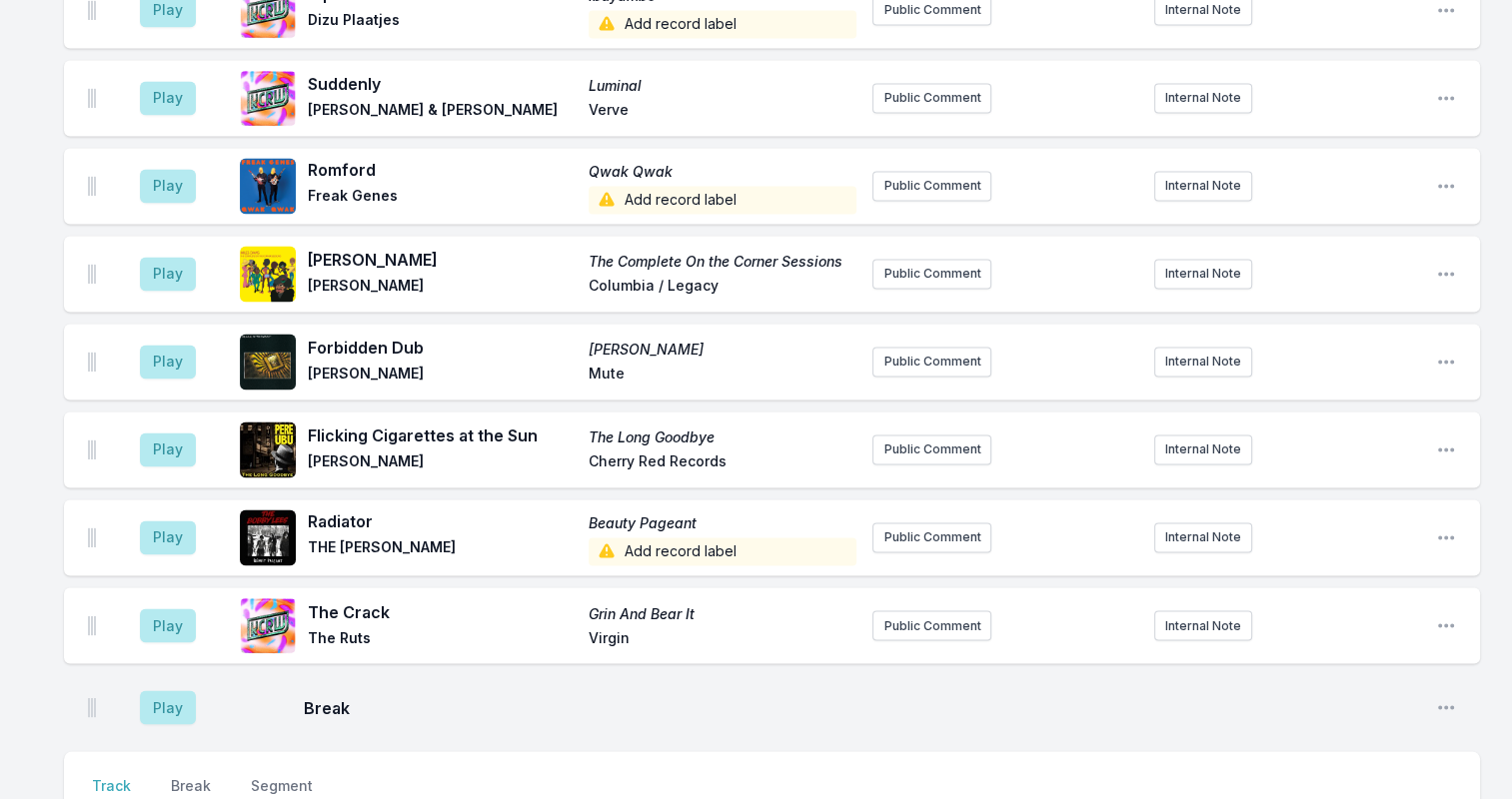 click on "Virgin" at bounding box center [723, 639] 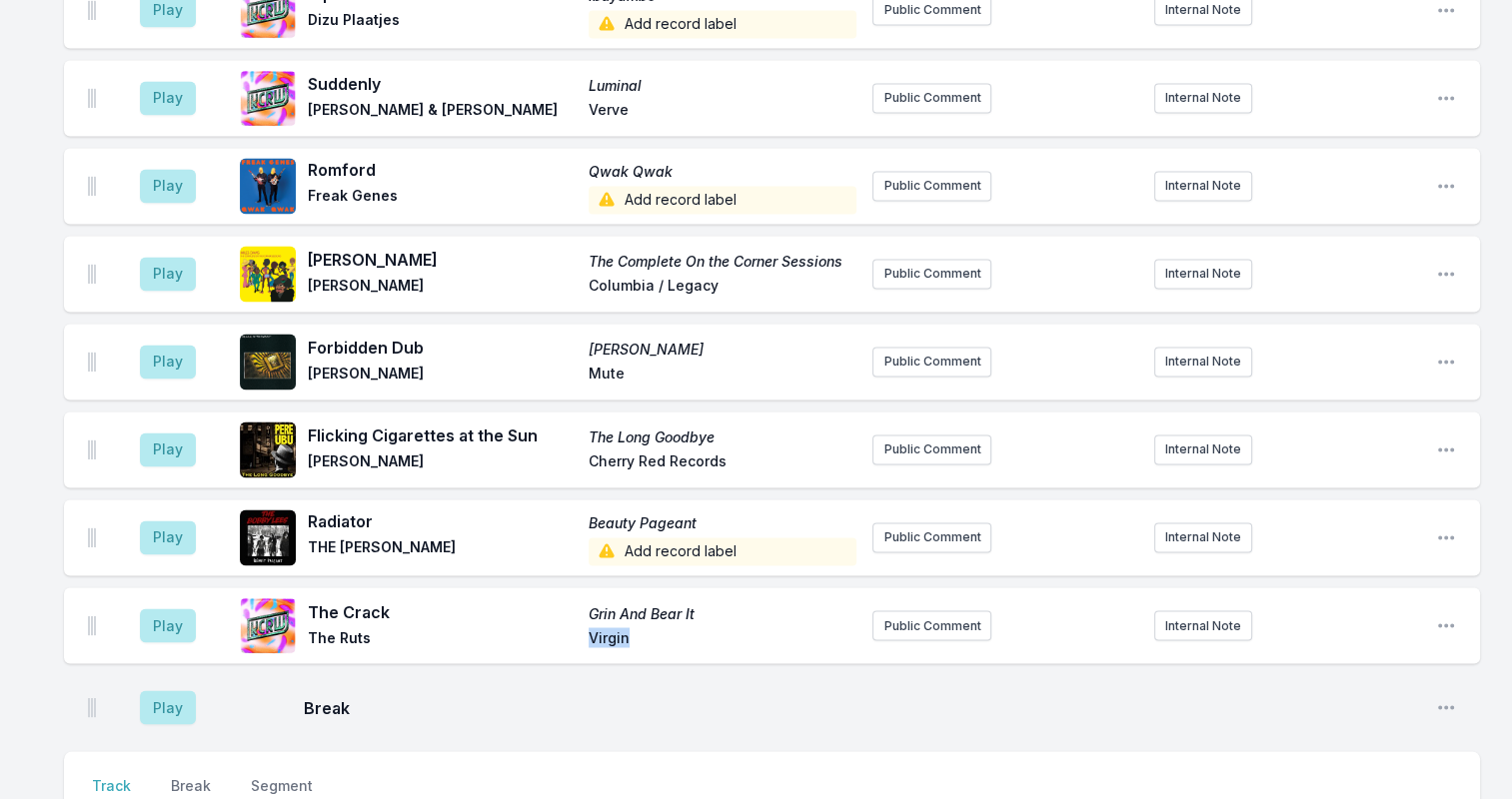 click on "Virgin" at bounding box center (723, 639) 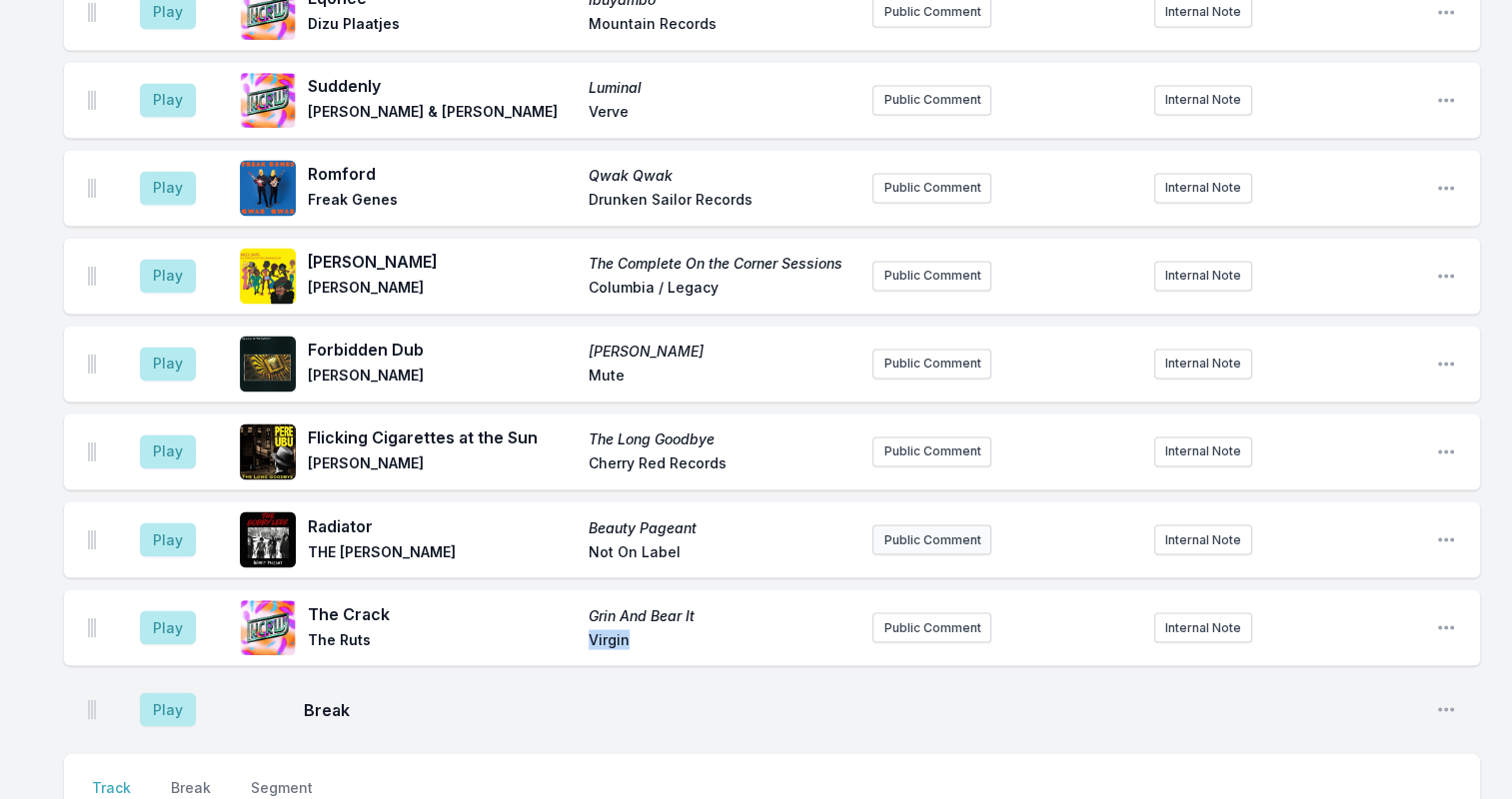 scroll, scrollTop: 3476, scrollLeft: 0, axis: vertical 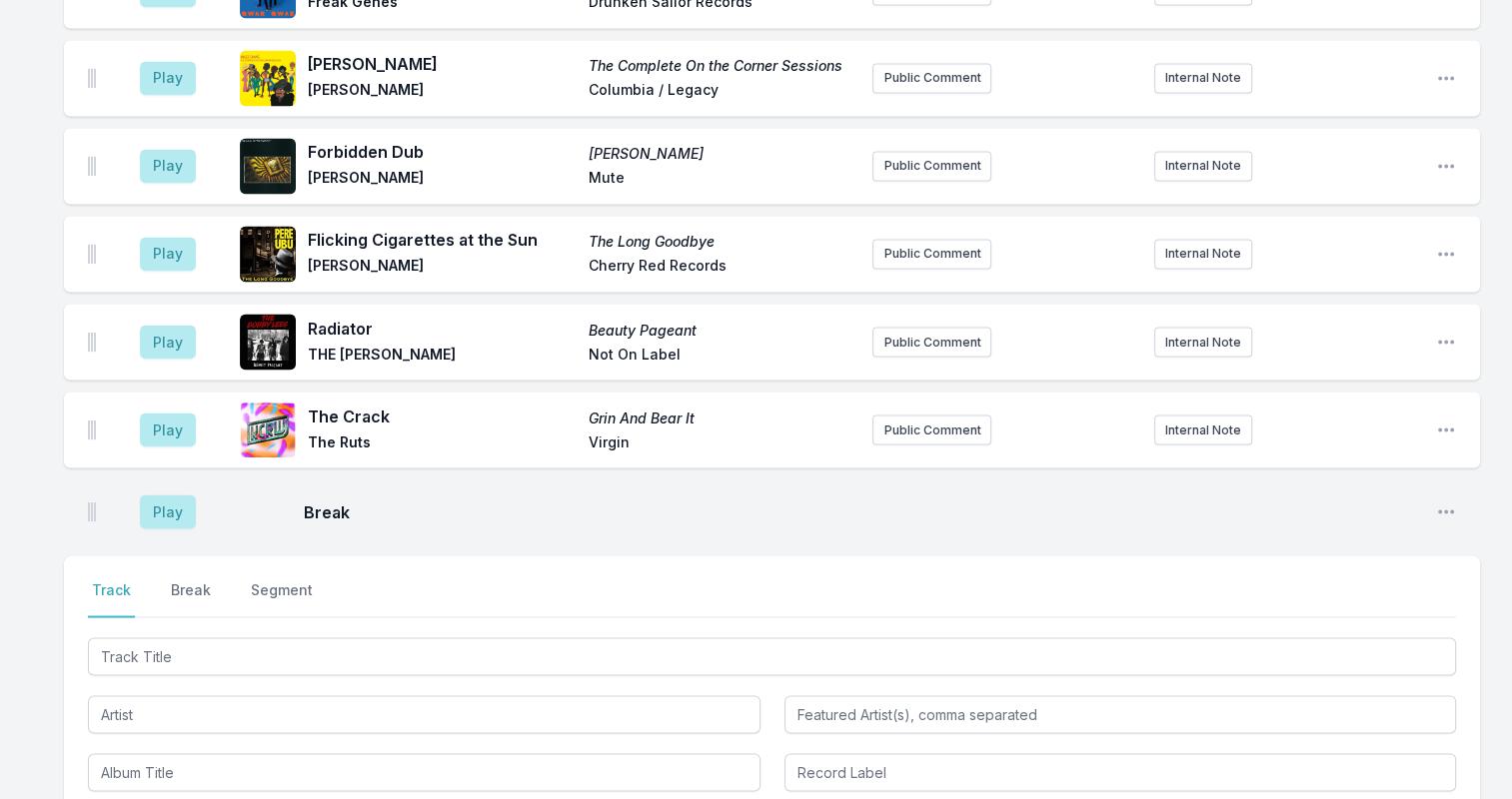 click on "Break" at bounding box center [861, 511] 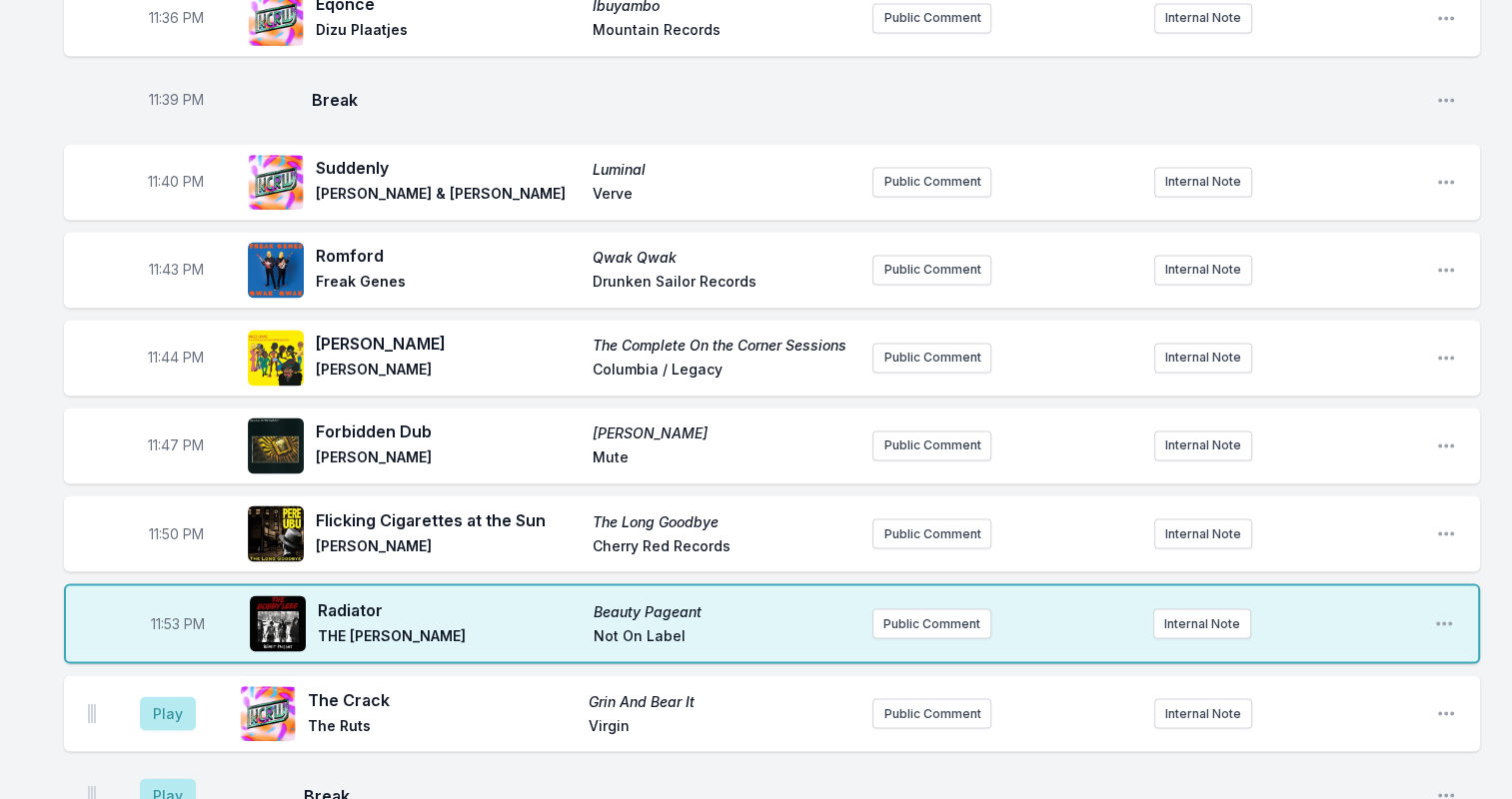 scroll, scrollTop: 3296, scrollLeft: 0, axis: vertical 